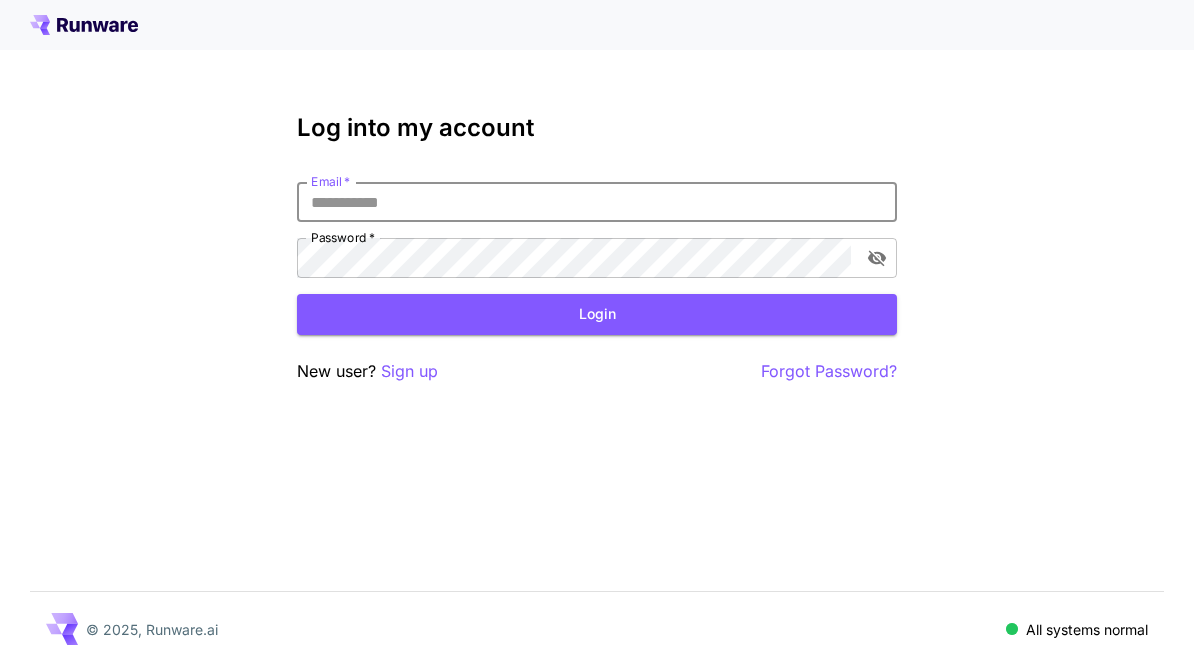 scroll, scrollTop: 0, scrollLeft: 0, axis: both 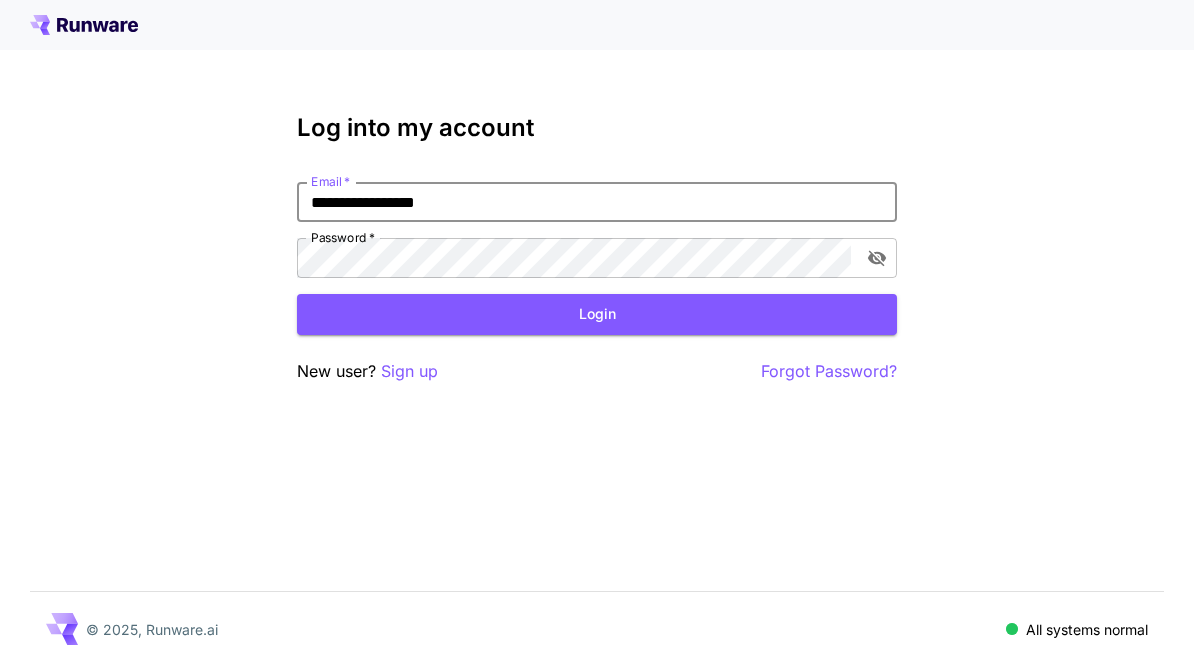 type on "**********" 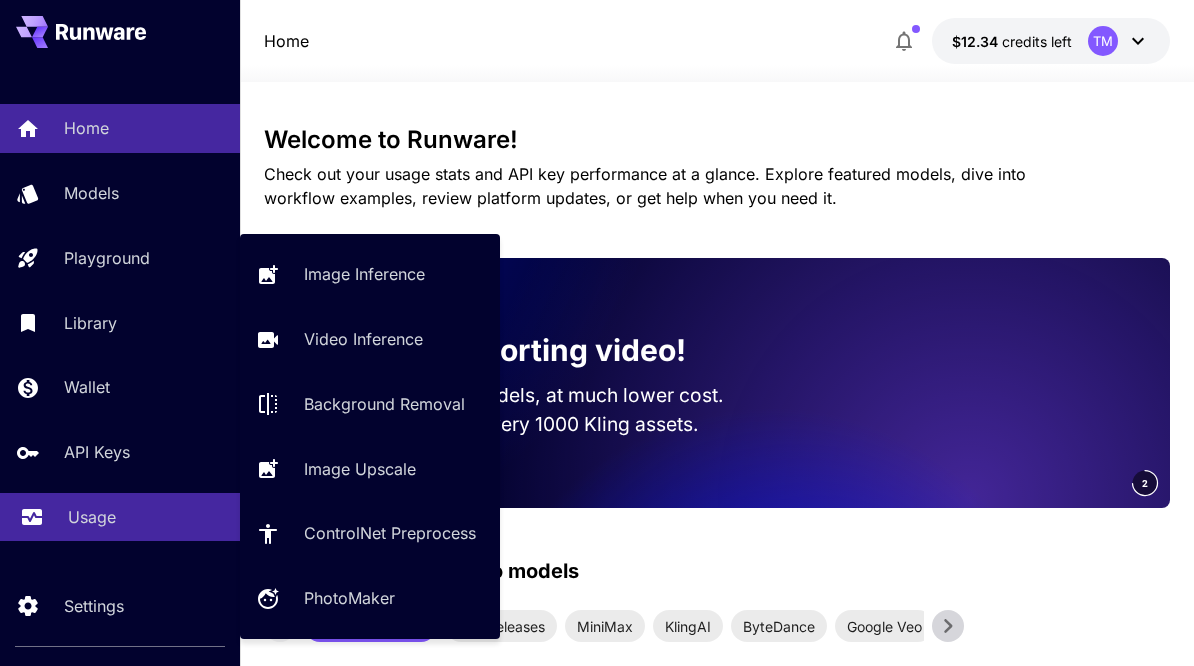 click on "Usage" at bounding box center [92, 517] 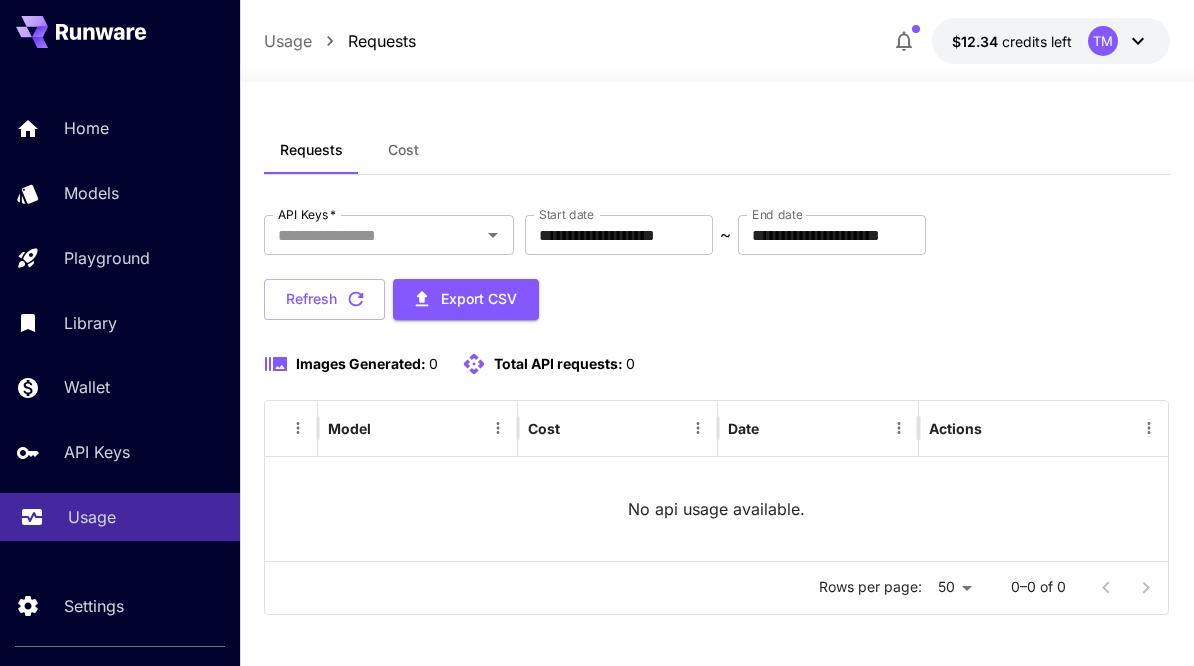 scroll, scrollTop: 11, scrollLeft: 0, axis: vertical 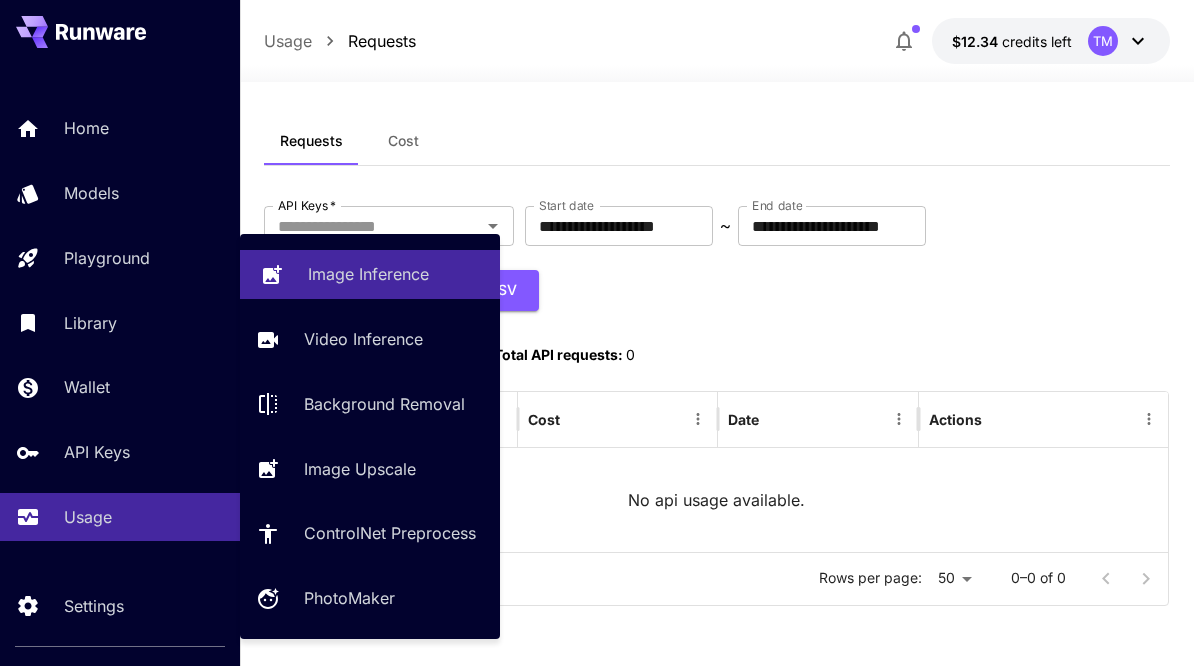 click on "Image Inference" at bounding box center [368, 274] 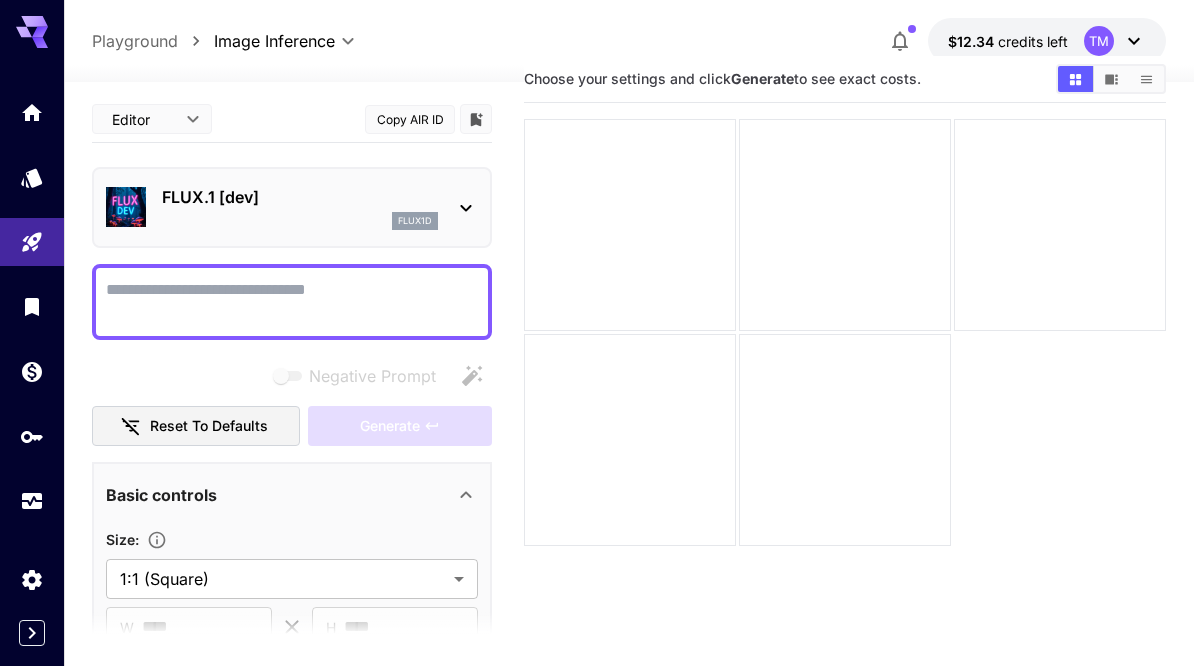 scroll, scrollTop: 0, scrollLeft: 0, axis: both 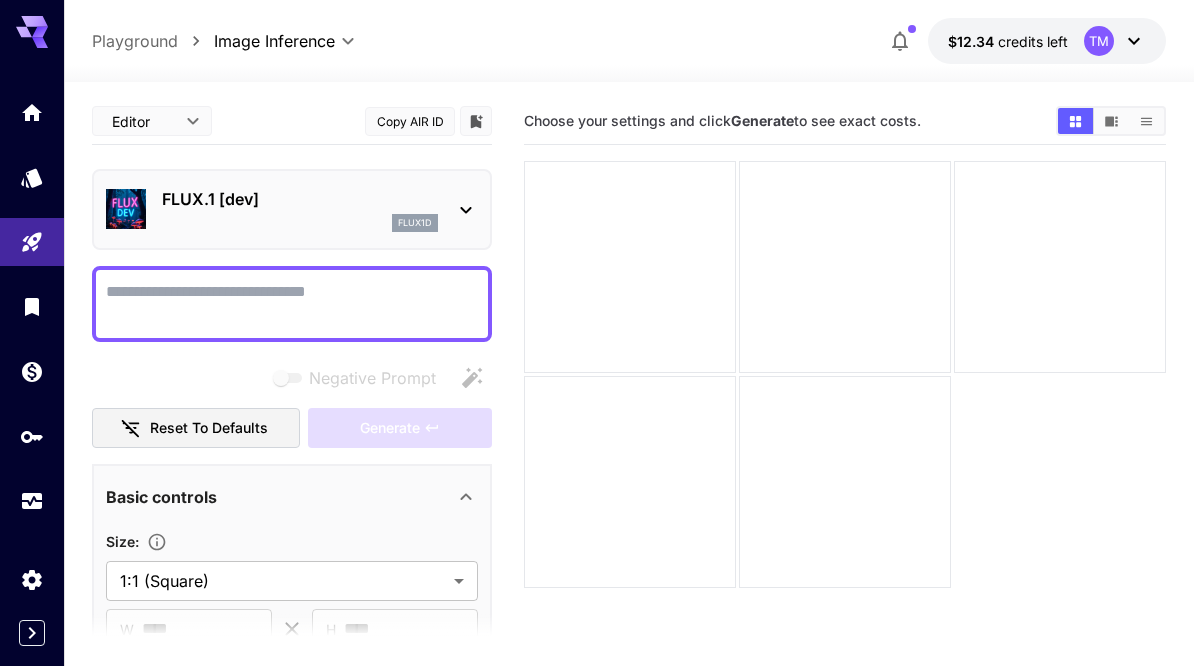 click 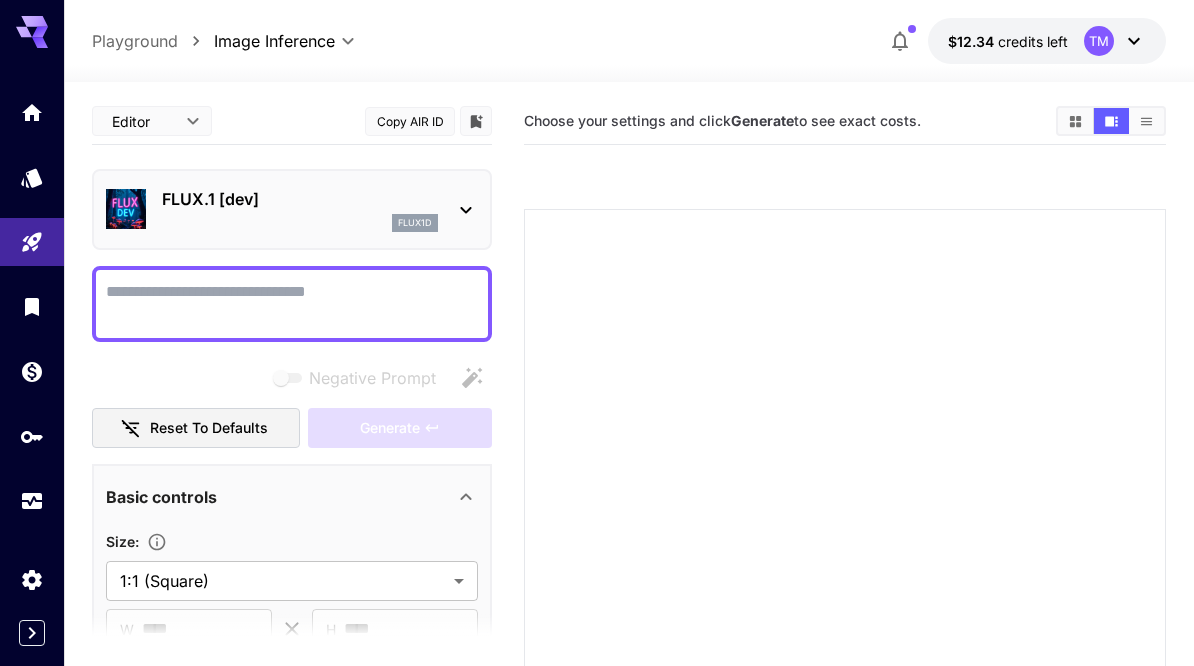 click 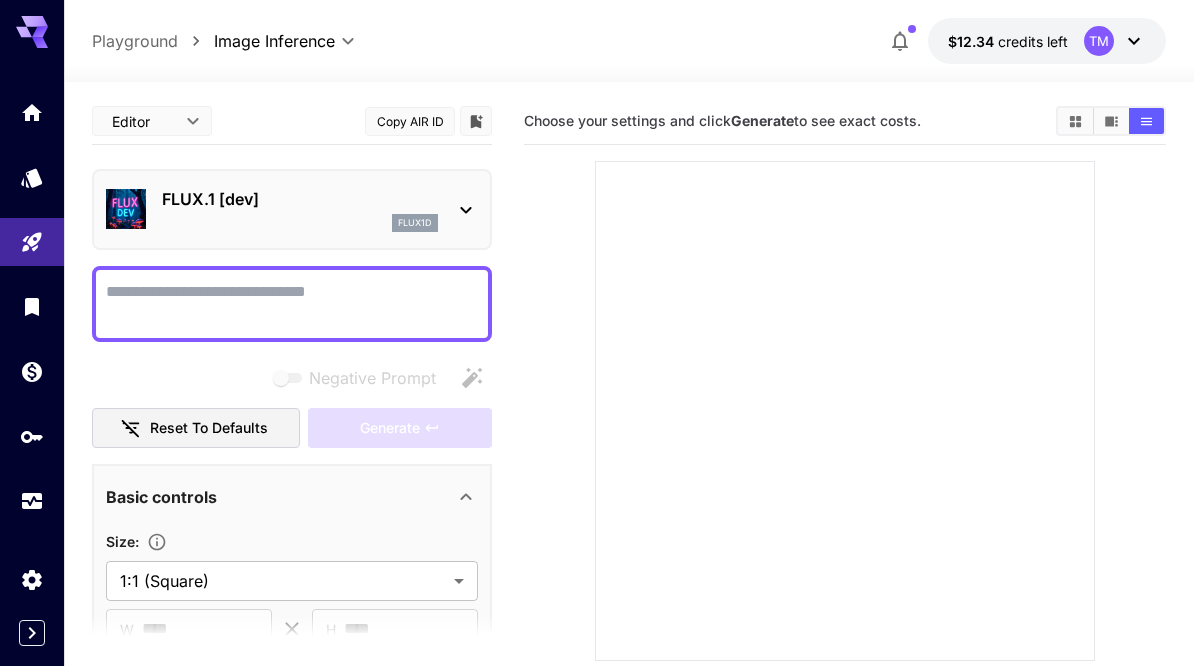 click 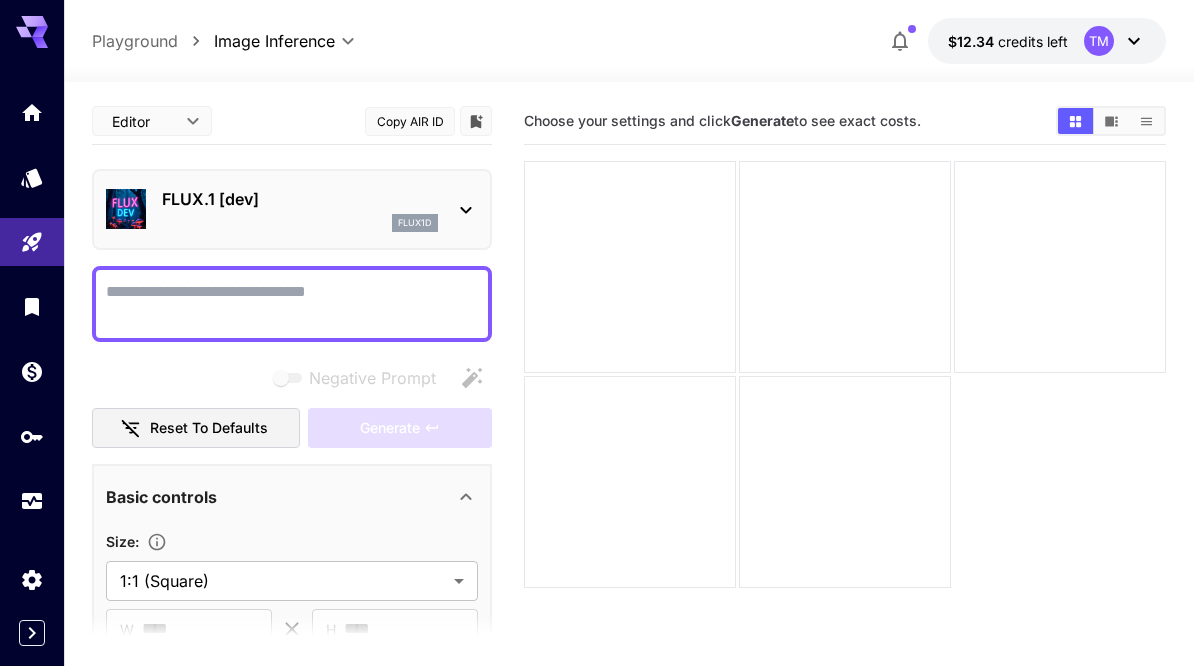 click 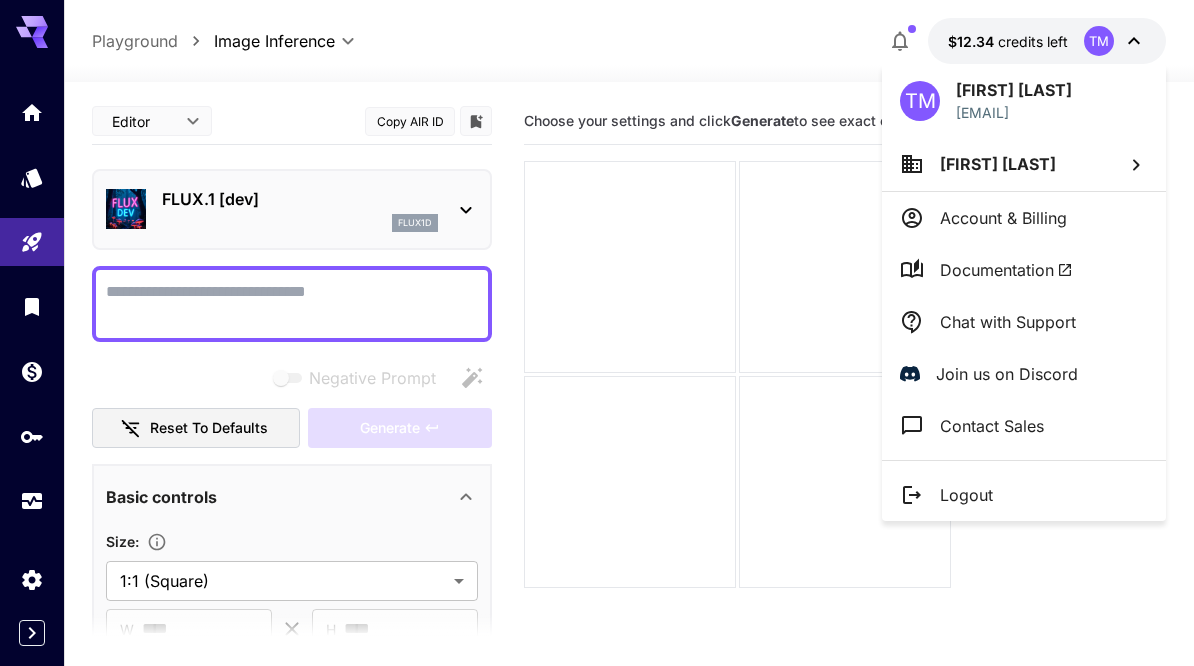 click at bounding box center [597, 333] 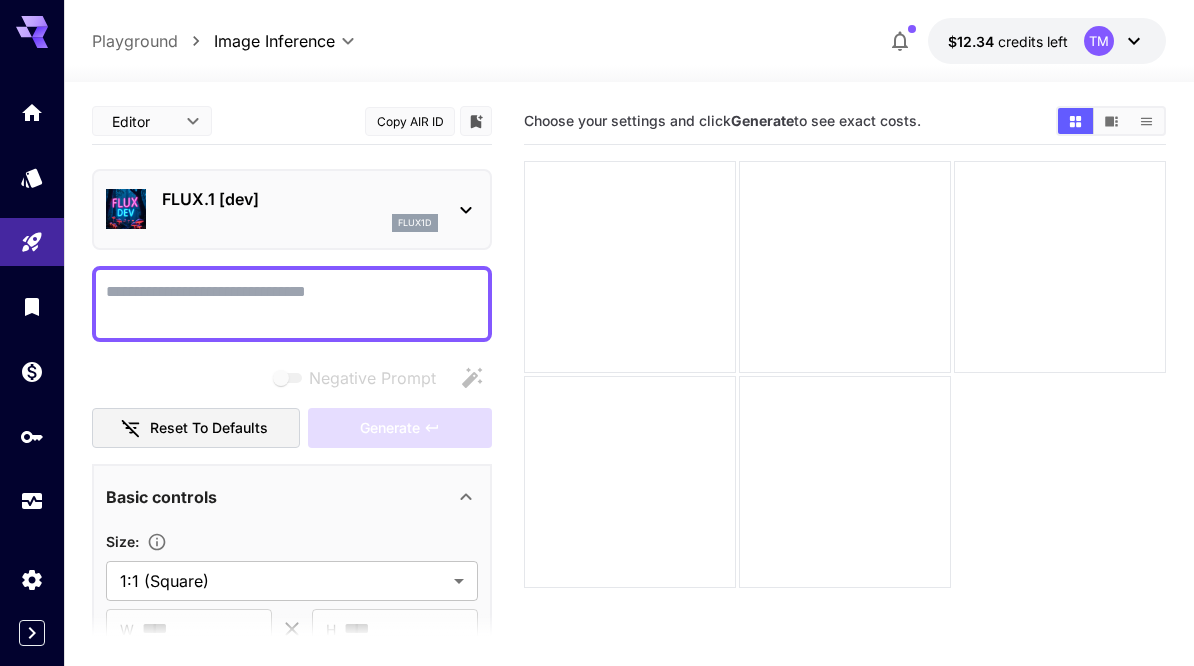 click on "**********" at bounding box center (597, 412) 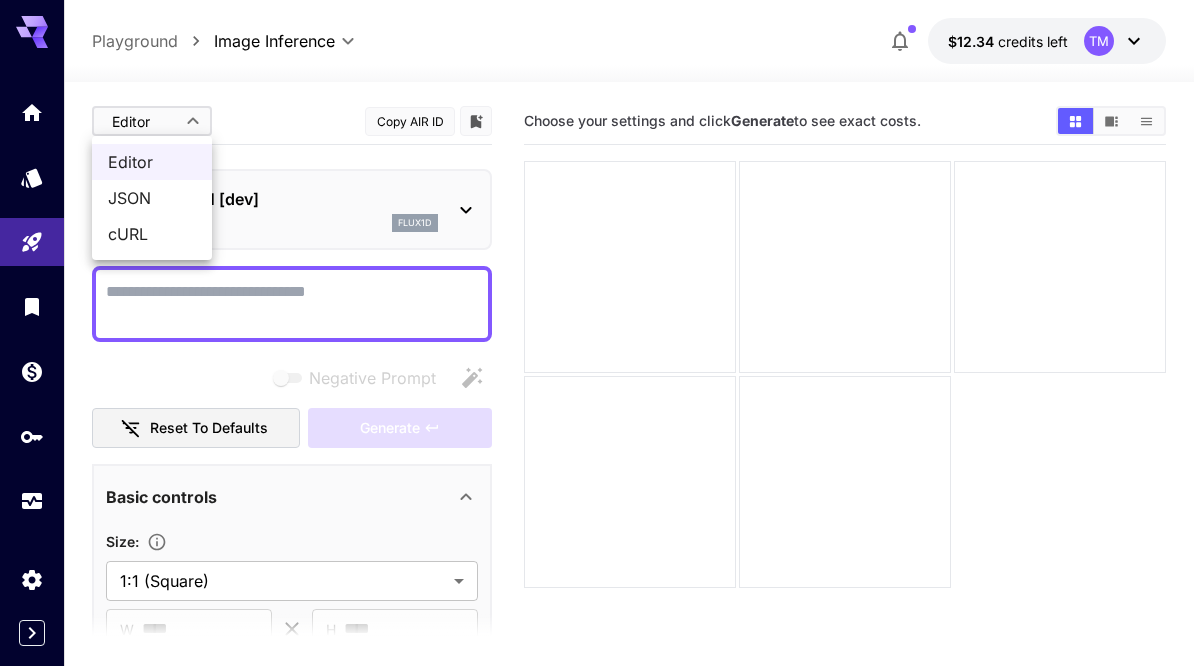 click at bounding box center [597, 333] 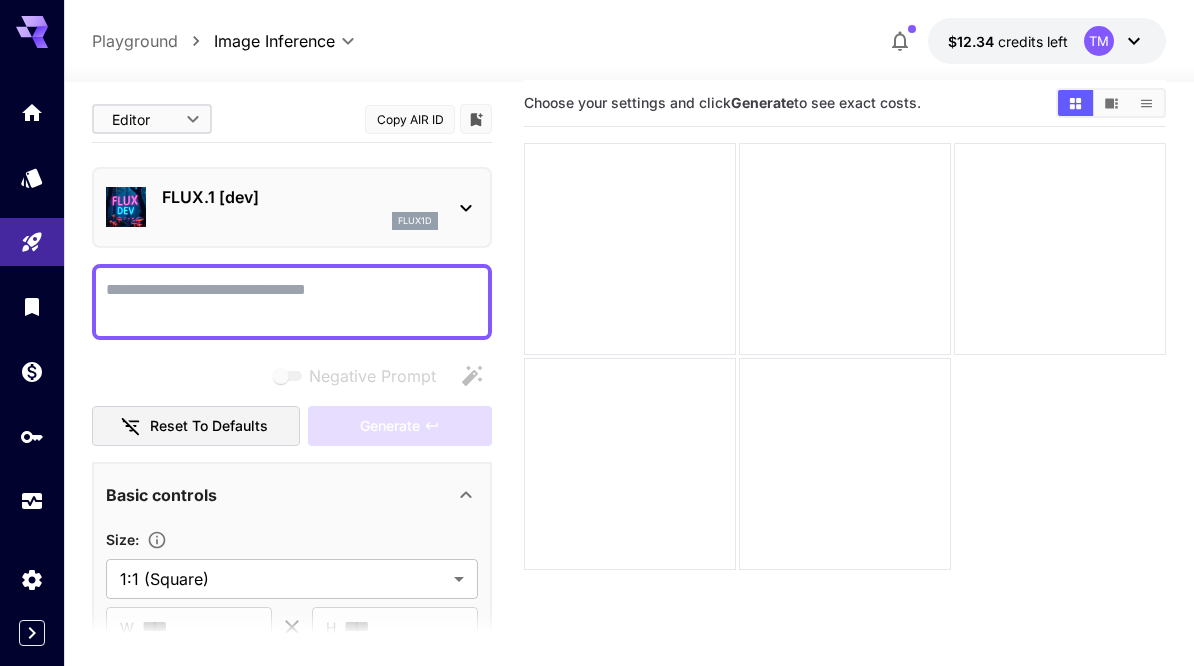scroll, scrollTop: 0, scrollLeft: 0, axis: both 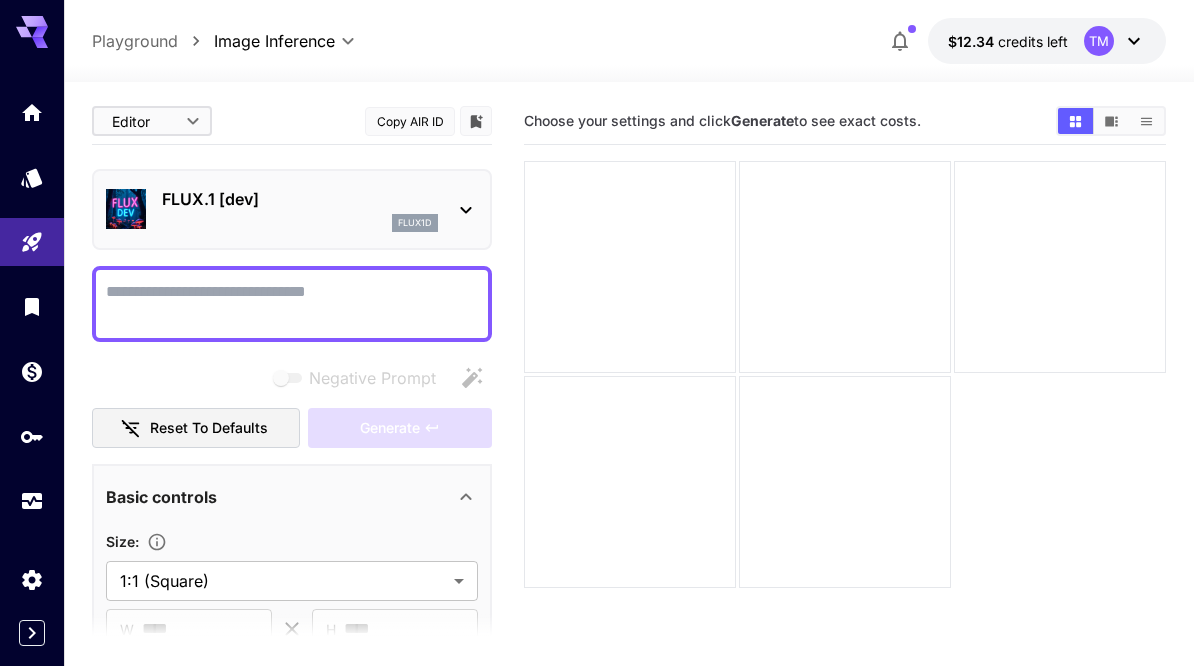 click on "Negative Prompt" at bounding box center [292, 304] 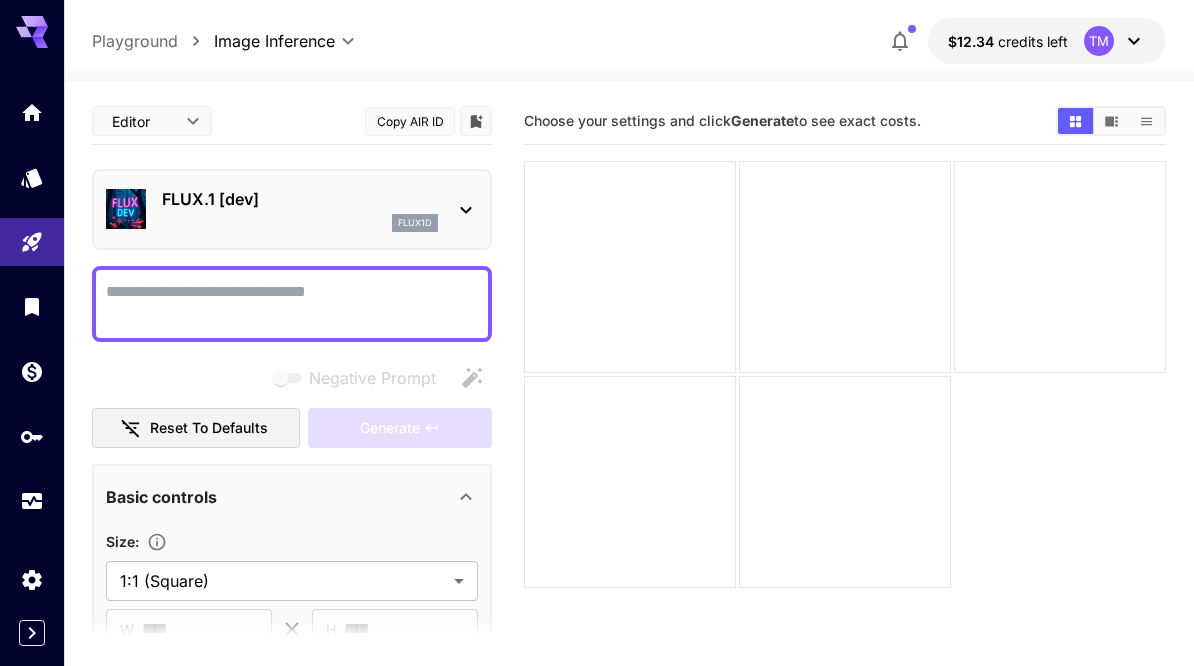 click on "FLUX.1 [dev] flux1d" at bounding box center [292, 209] 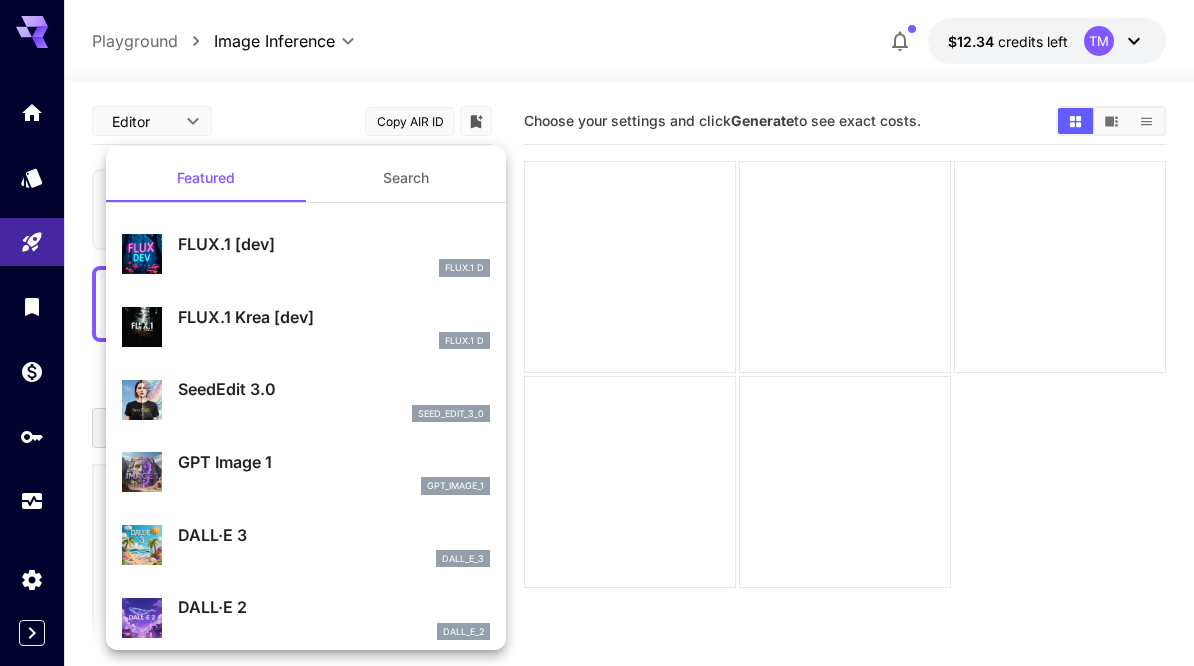 click on "FLUX.1 D" at bounding box center [334, 341] 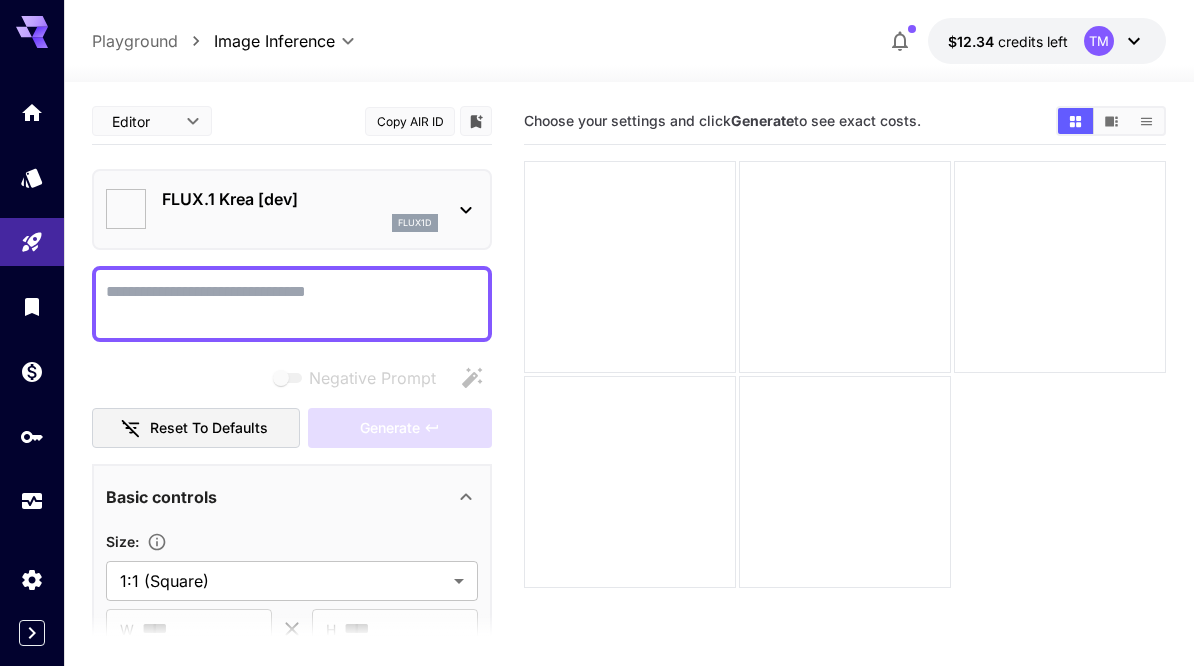 type on "*******" 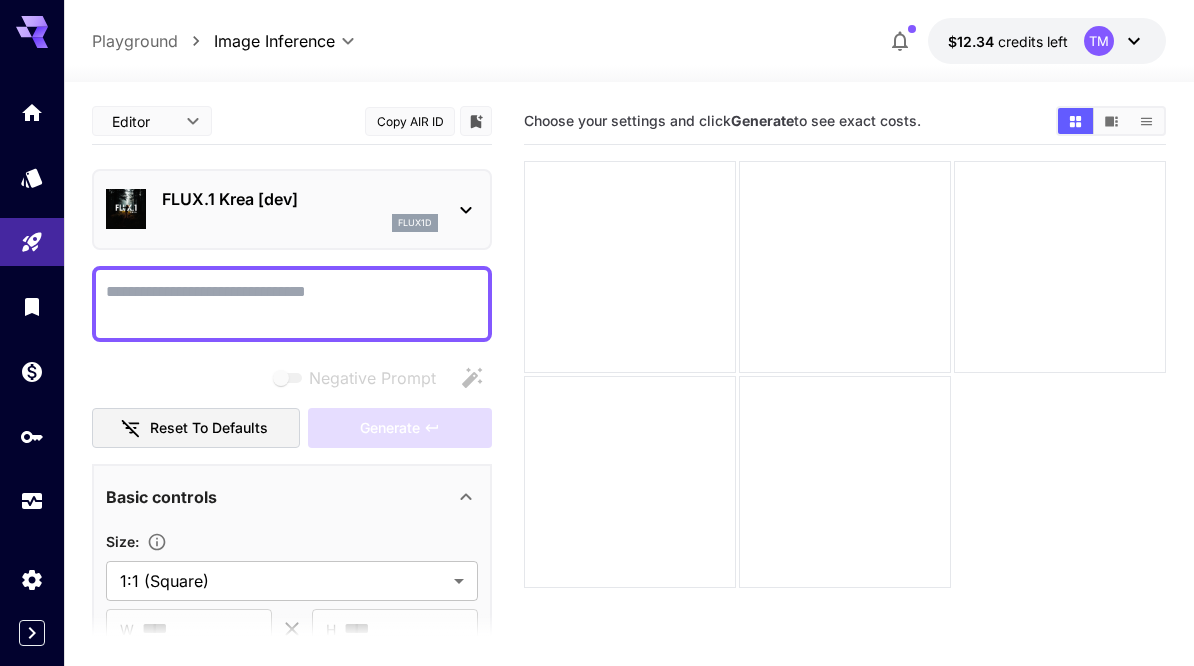 click on "Negative Prompt" at bounding box center [292, 304] 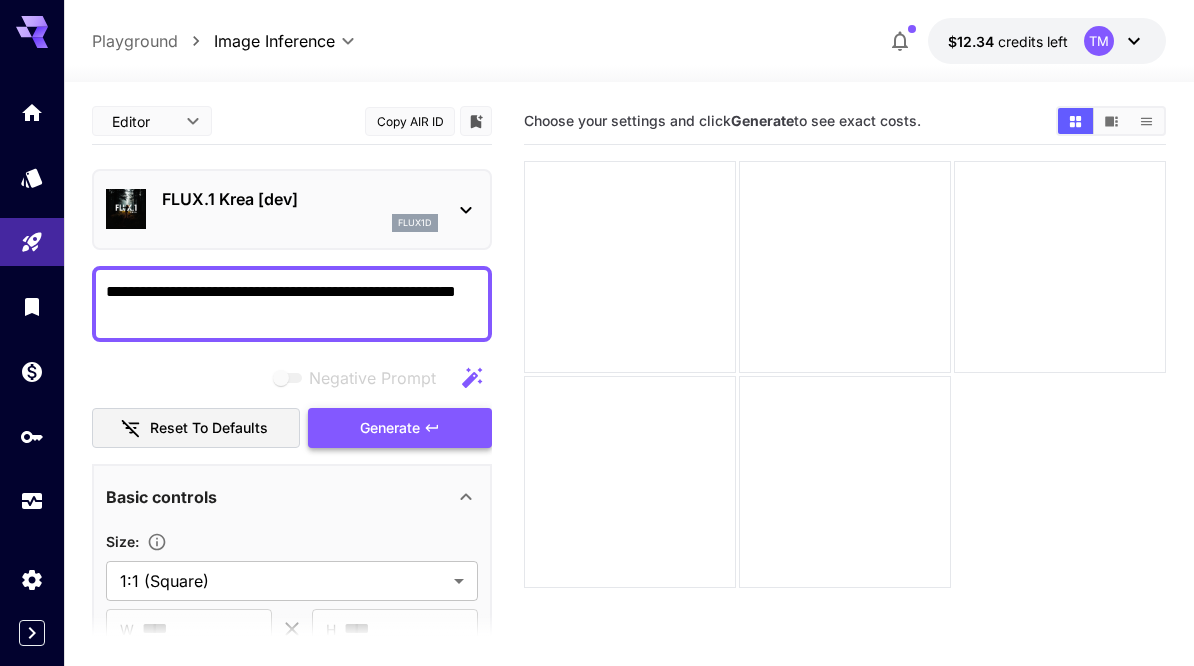 type on "**********" 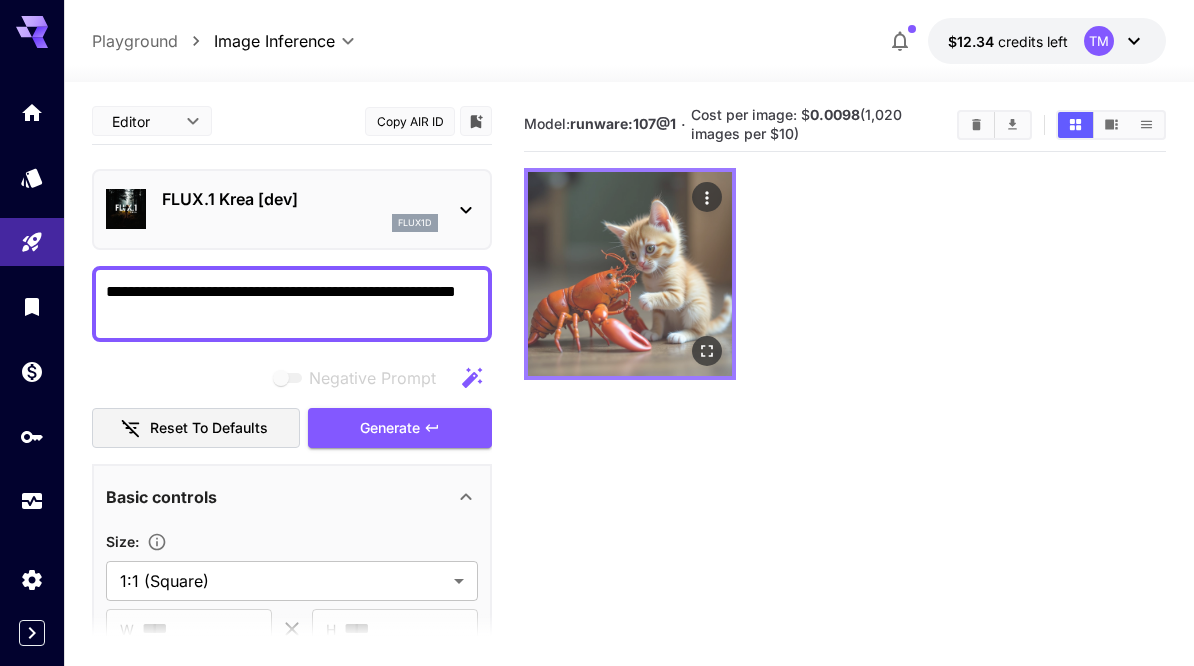 click at bounding box center (630, 274) 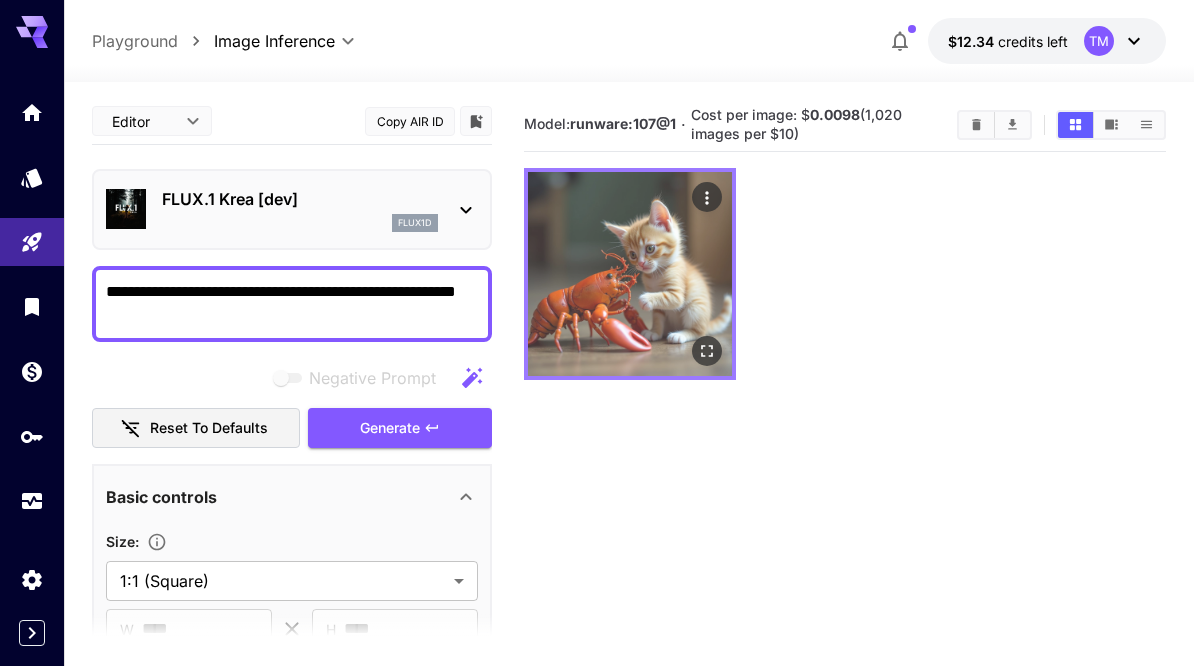 click at bounding box center (707, 351) 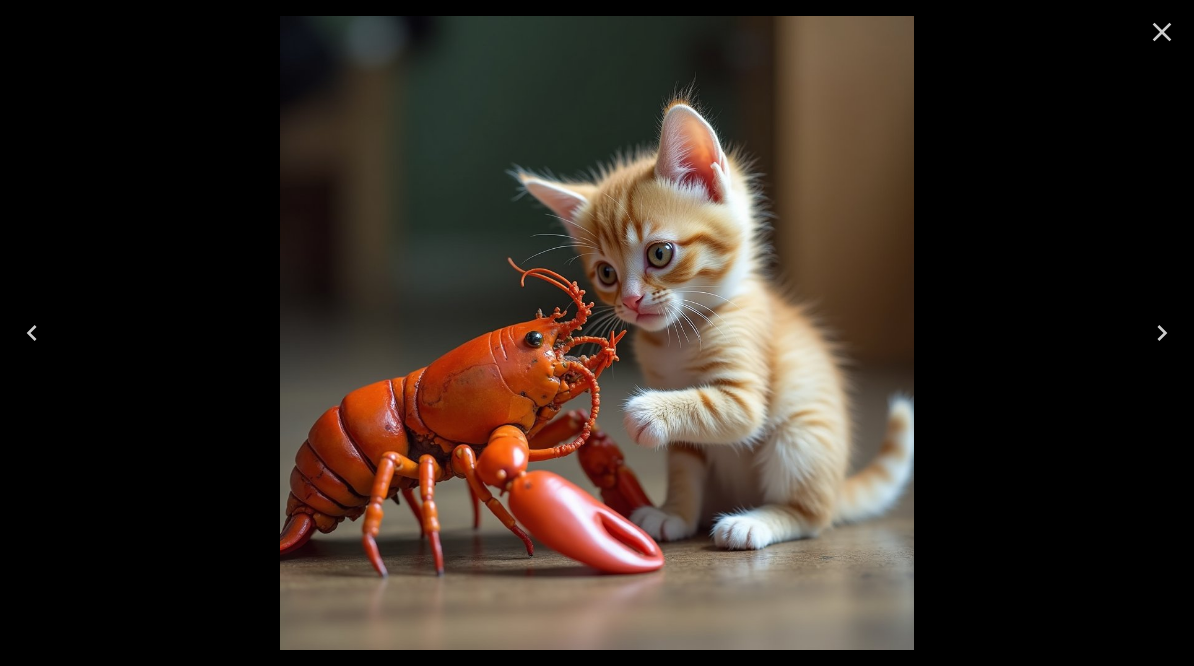 click 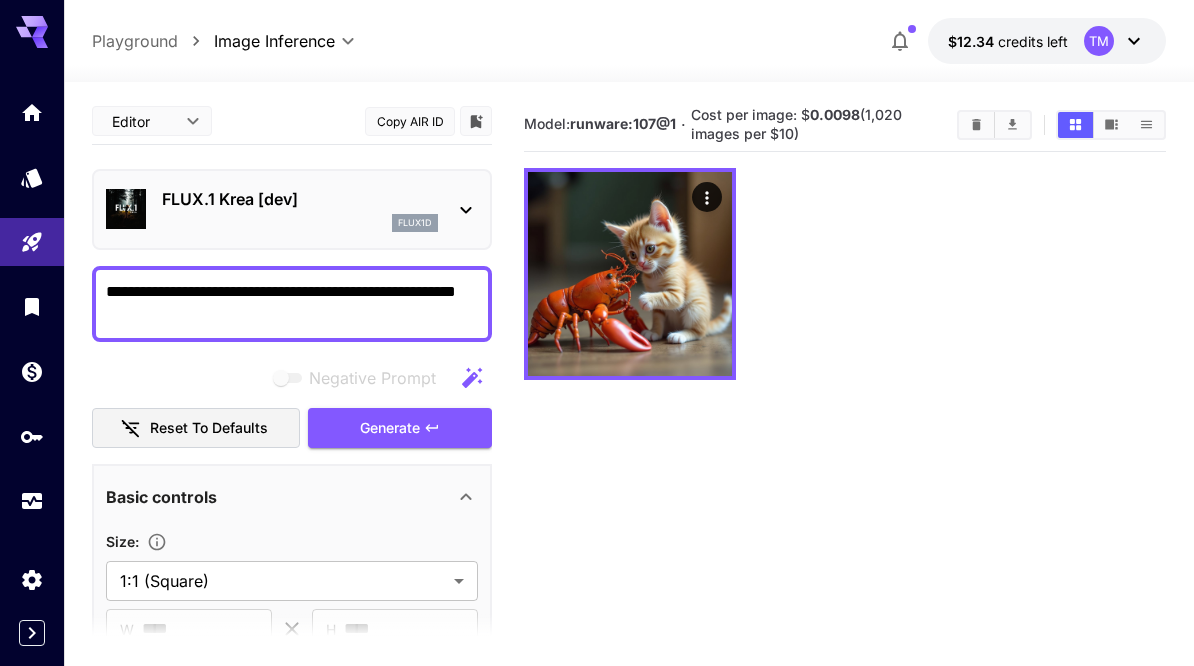 click at bounding box center (32, 333) 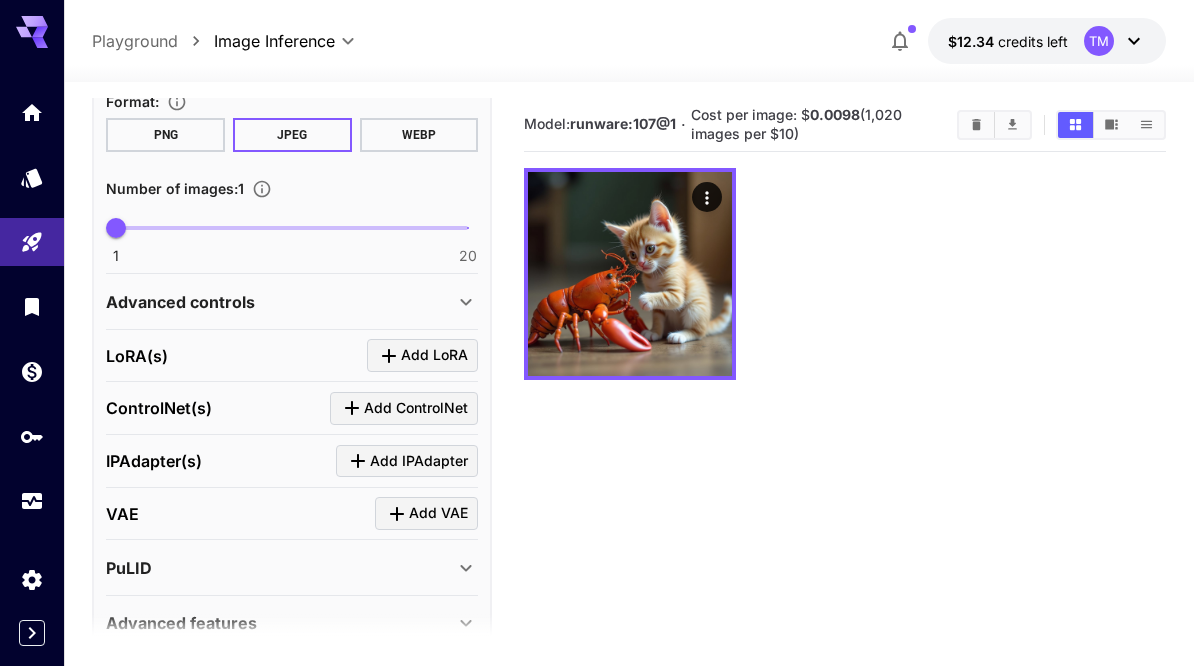 scroll, scrollTop: 575, scrollLeft: 0, axis: vertical 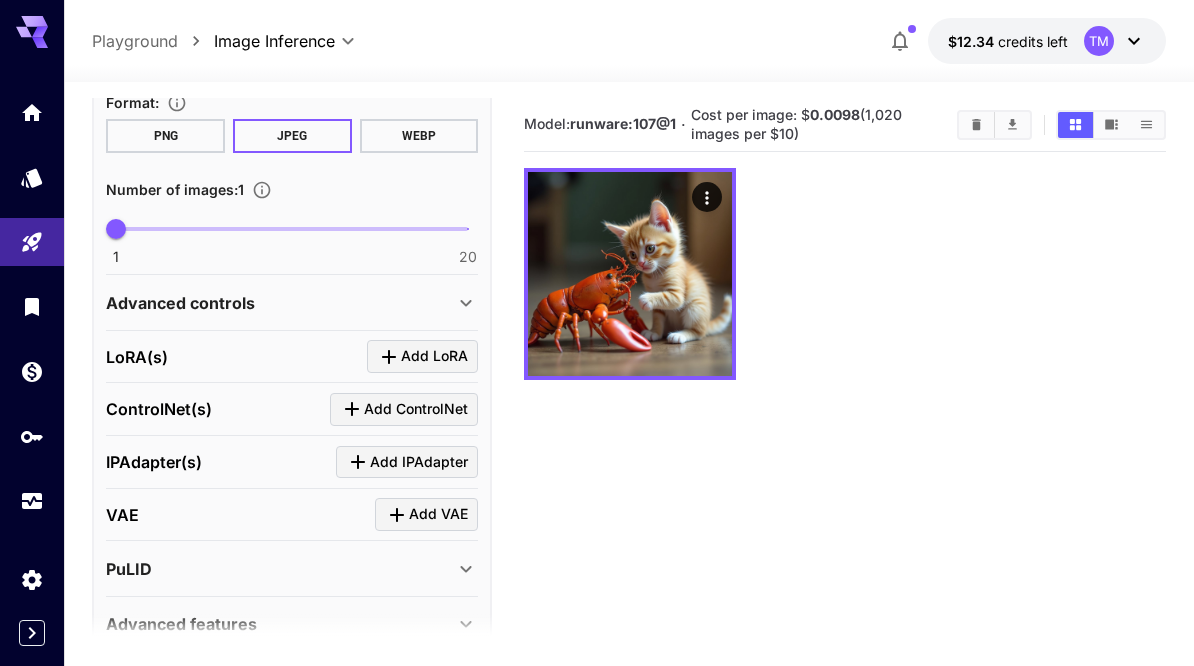 click on "Advanced features" at bounding box center [292, 624] 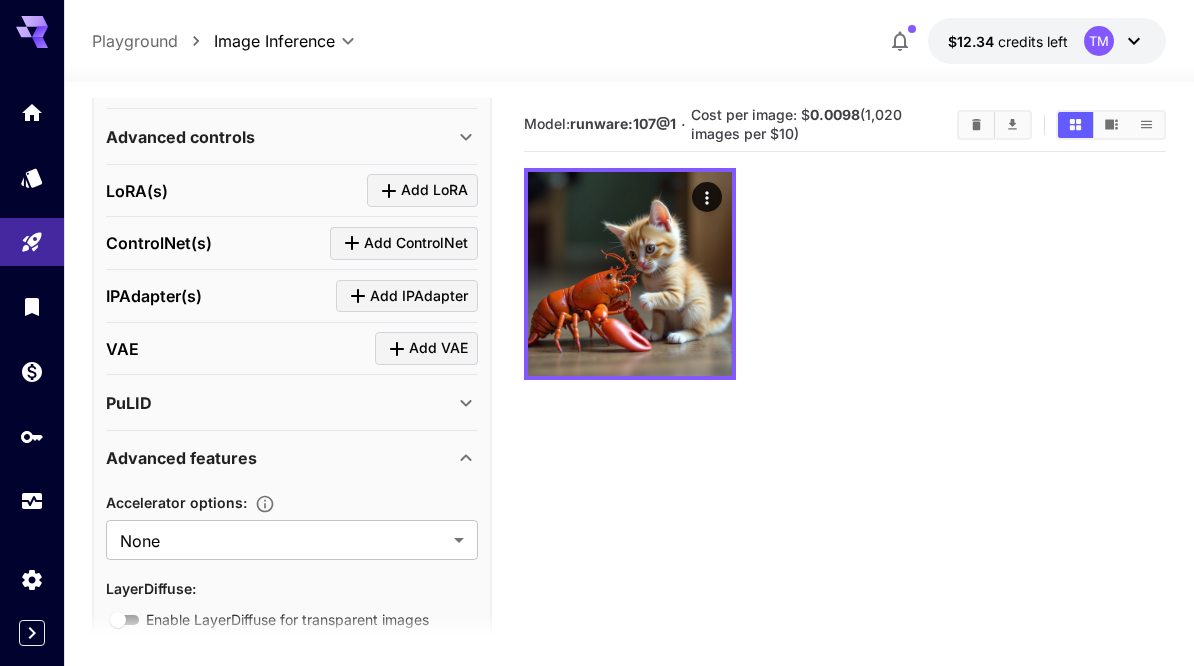 scroll, scrollTop: 740, scrollLeft: 0, axis: vertical 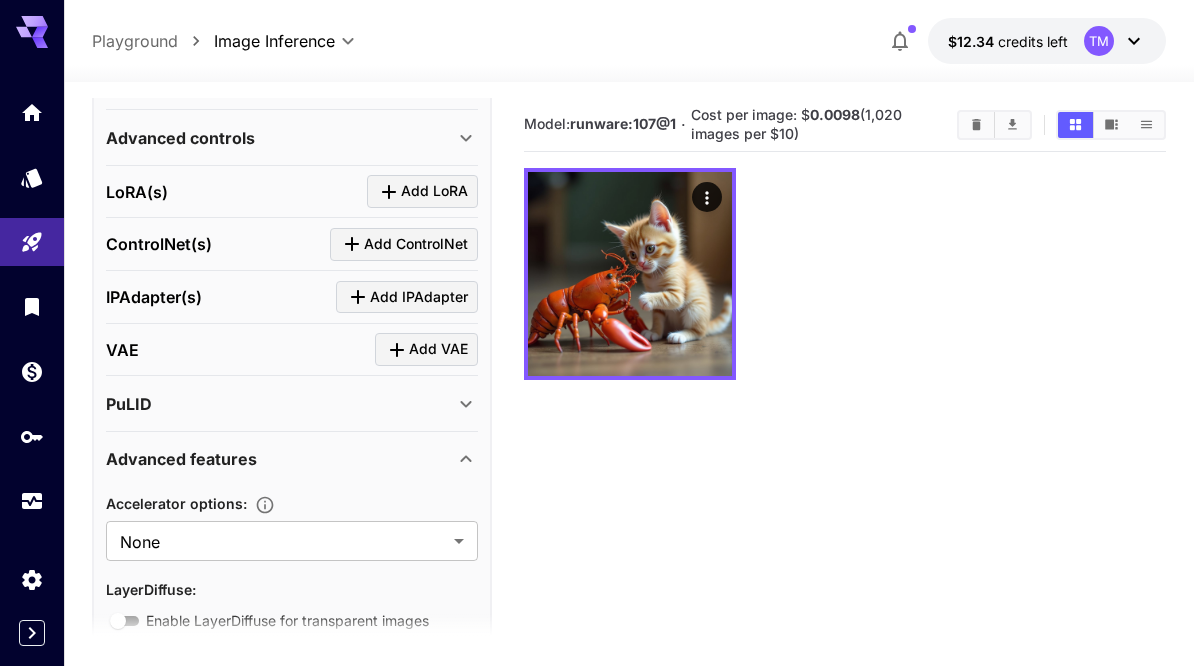 click on "PuLID" at bounding box center [129, 404] 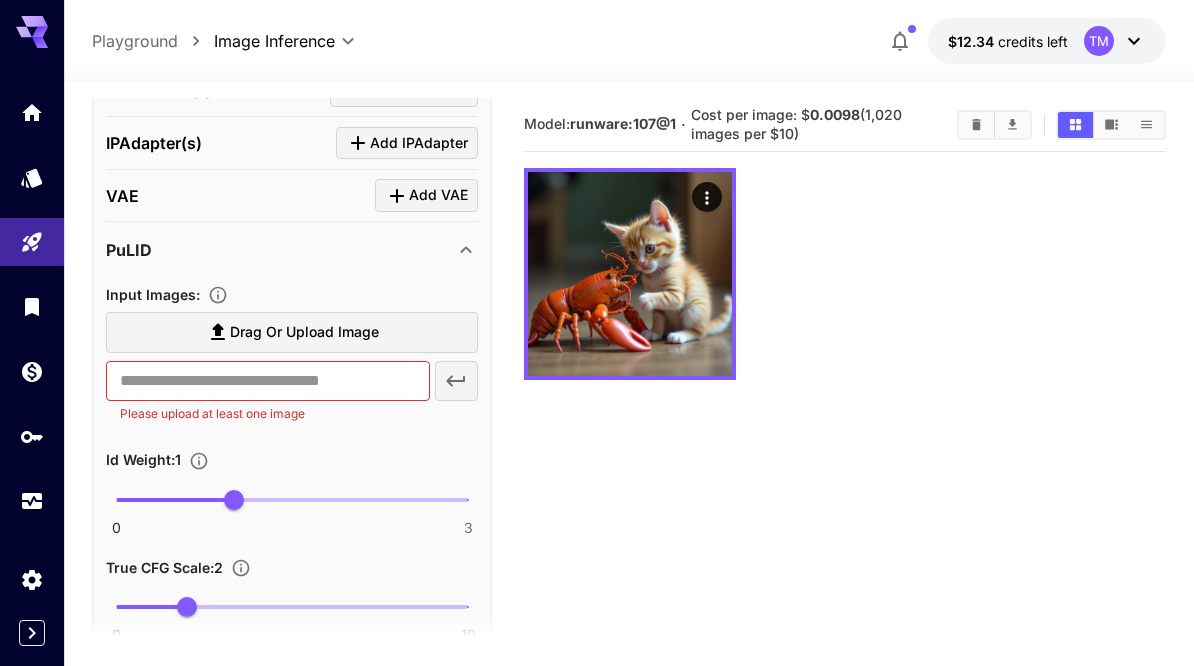 scroll, scrollTop: 893, scrollLeft: 0, axis: vertical 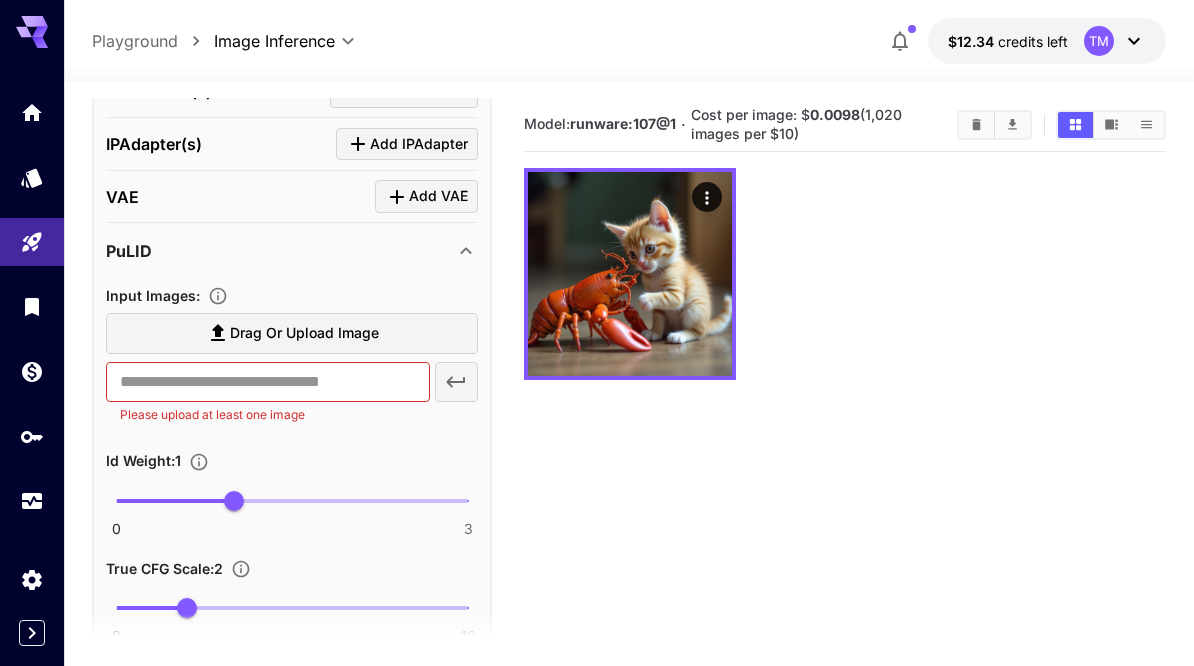 click on "​ Please upload at least one image" at bounding box center [292, 393] 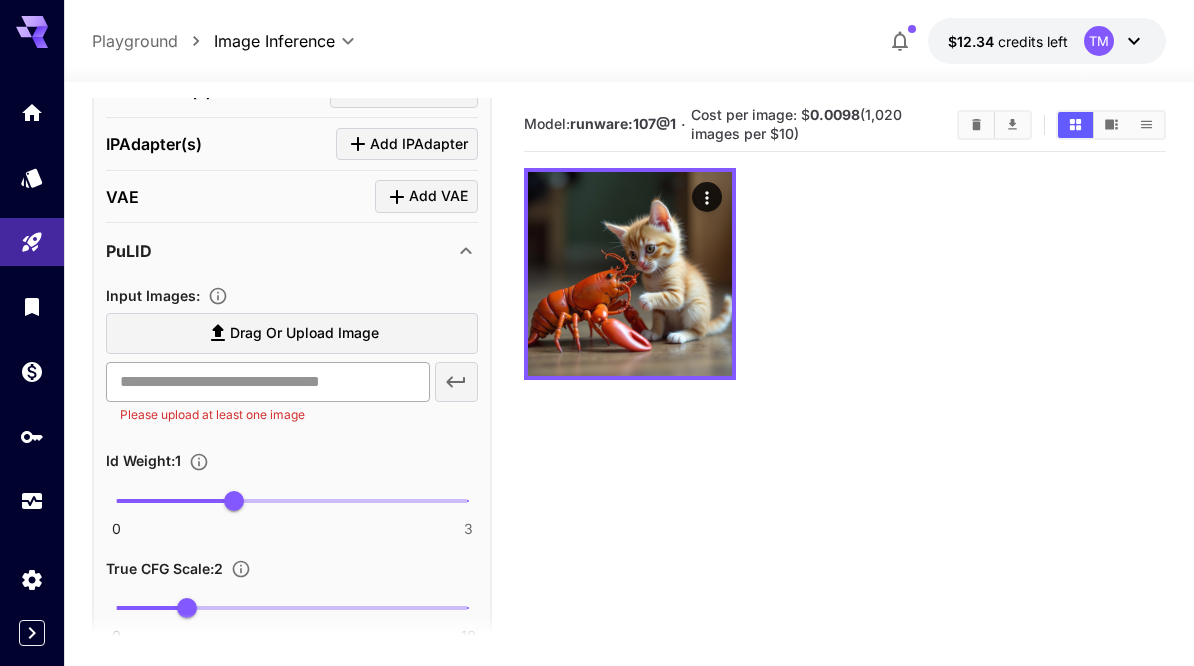 click at bounding box center (267, 382) 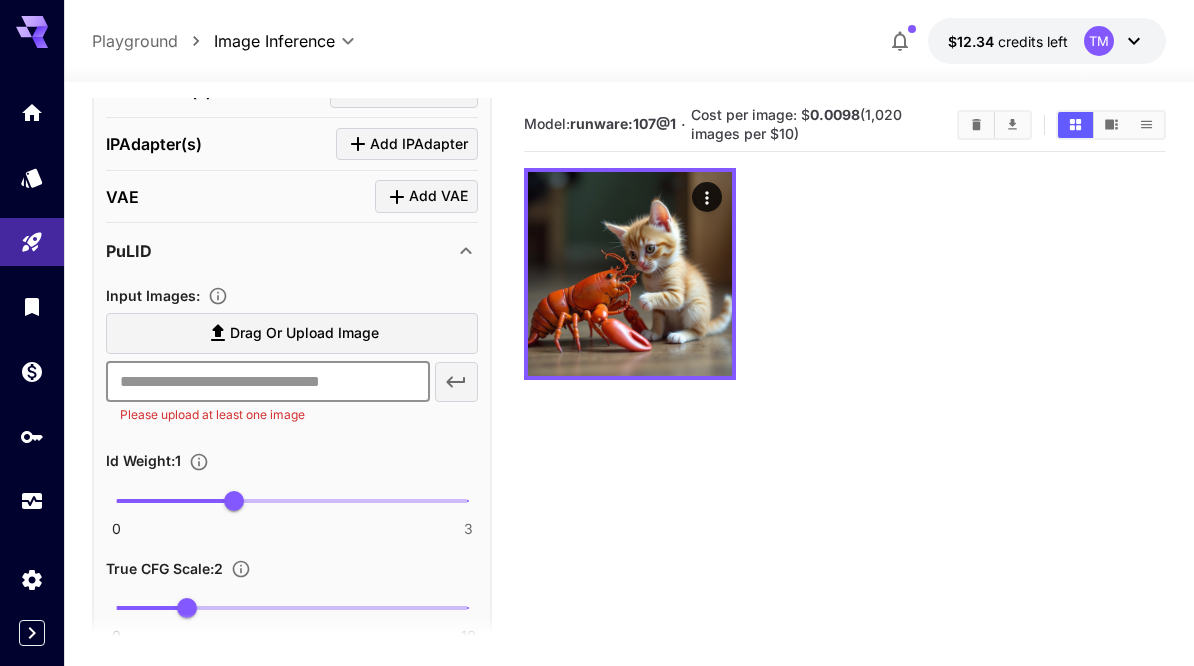 click on "Drag or upload image" at bounding box center [292, 333] 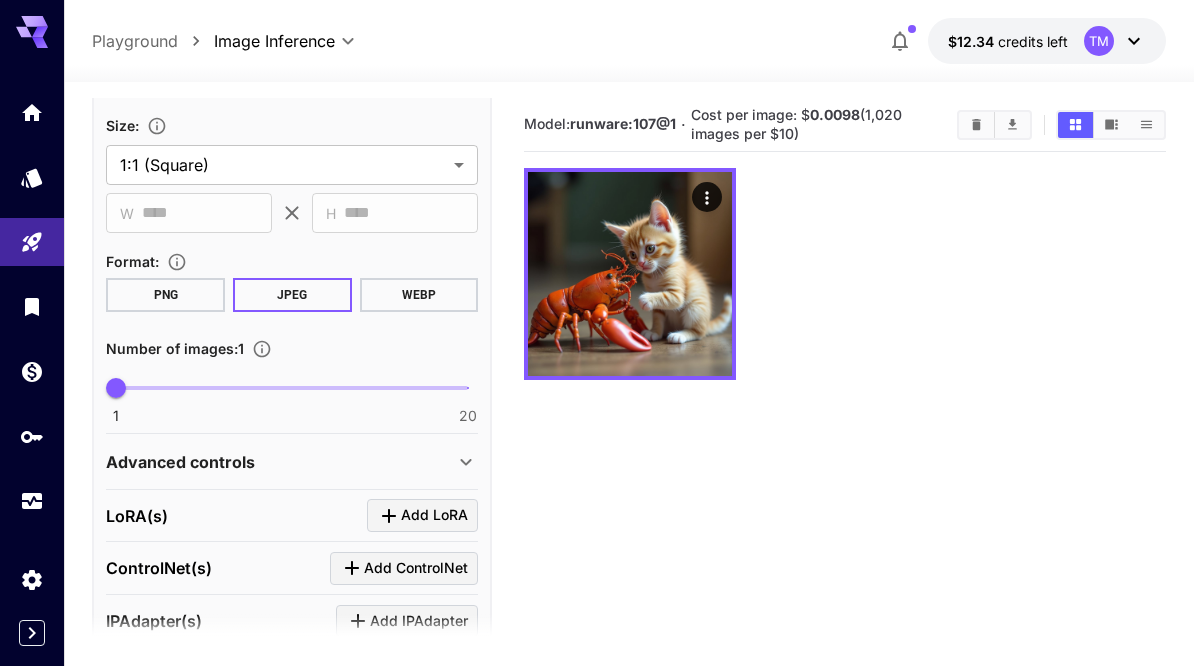 scroll, scrollTop: 351, scrollLeft: 0, axis: vertical 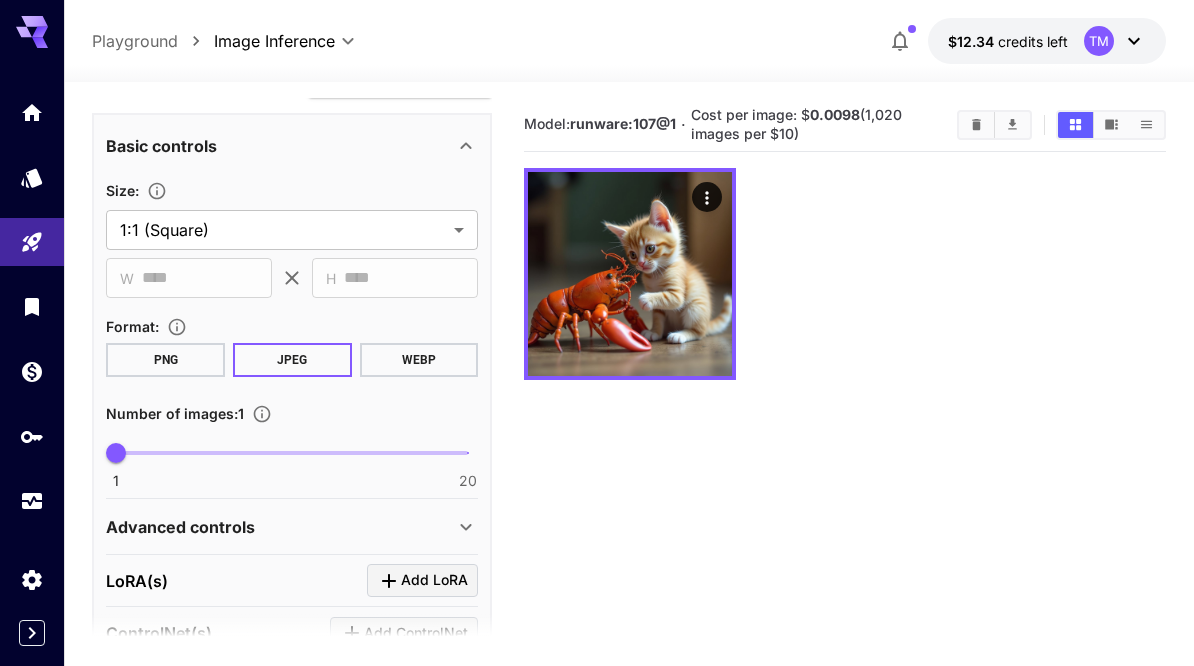 type on "**********" 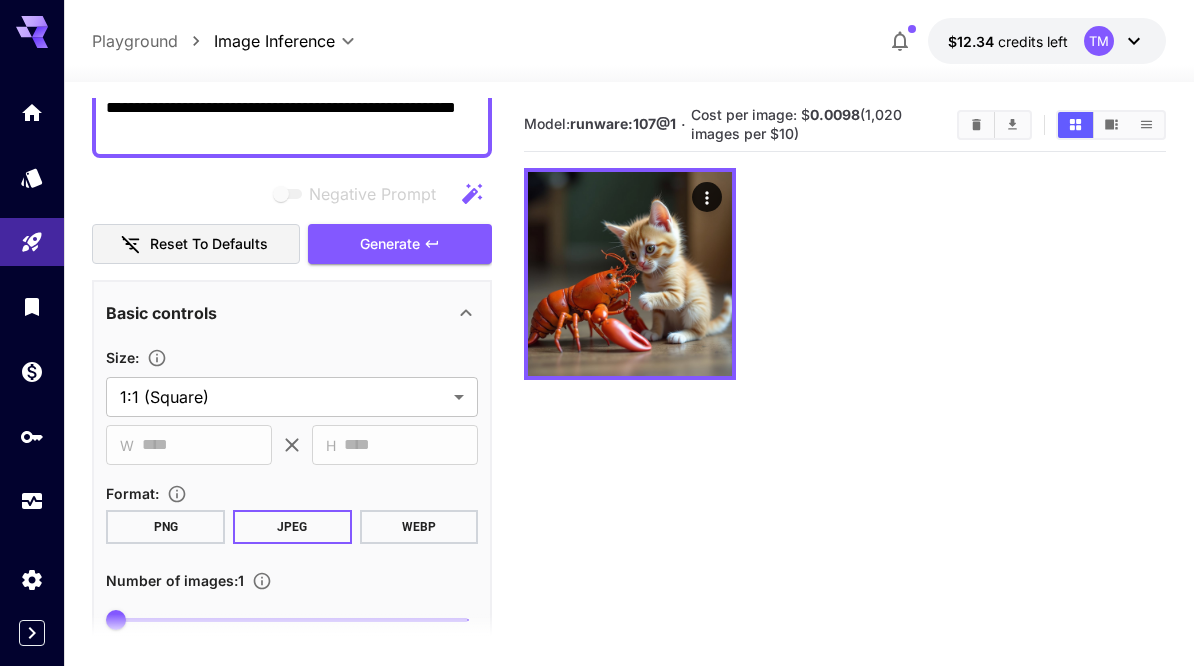 scroll, scrollTop: 151, scrollLeft: 0, axis: vertical 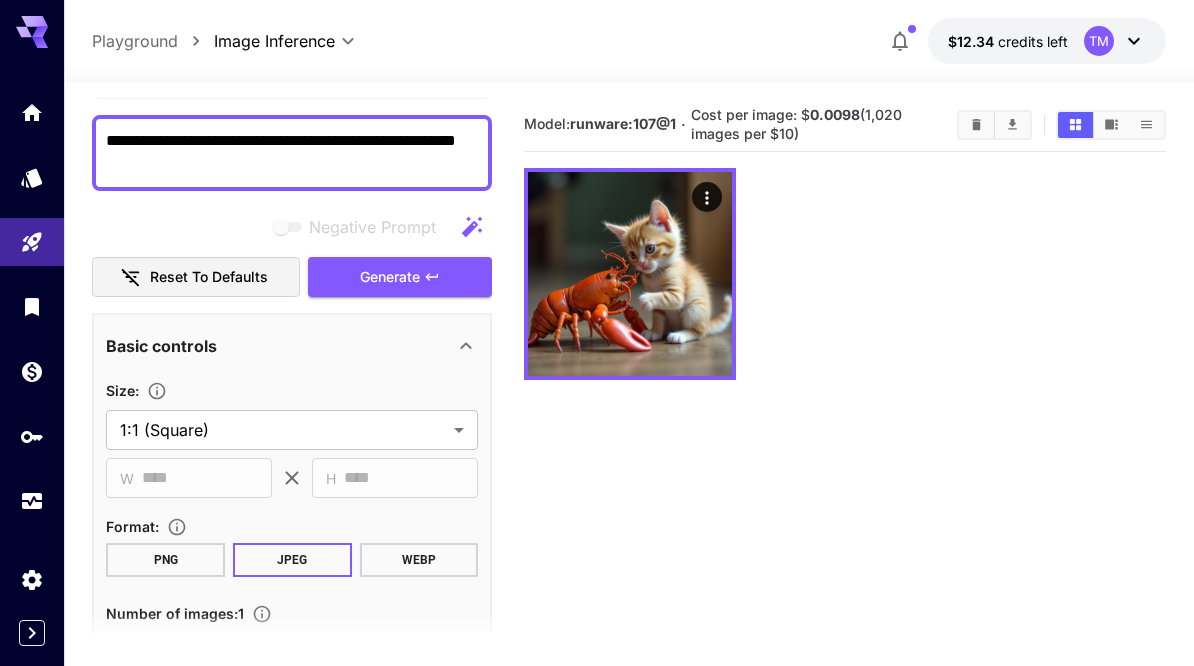 click on "**********" at bounding box center (292, 153) 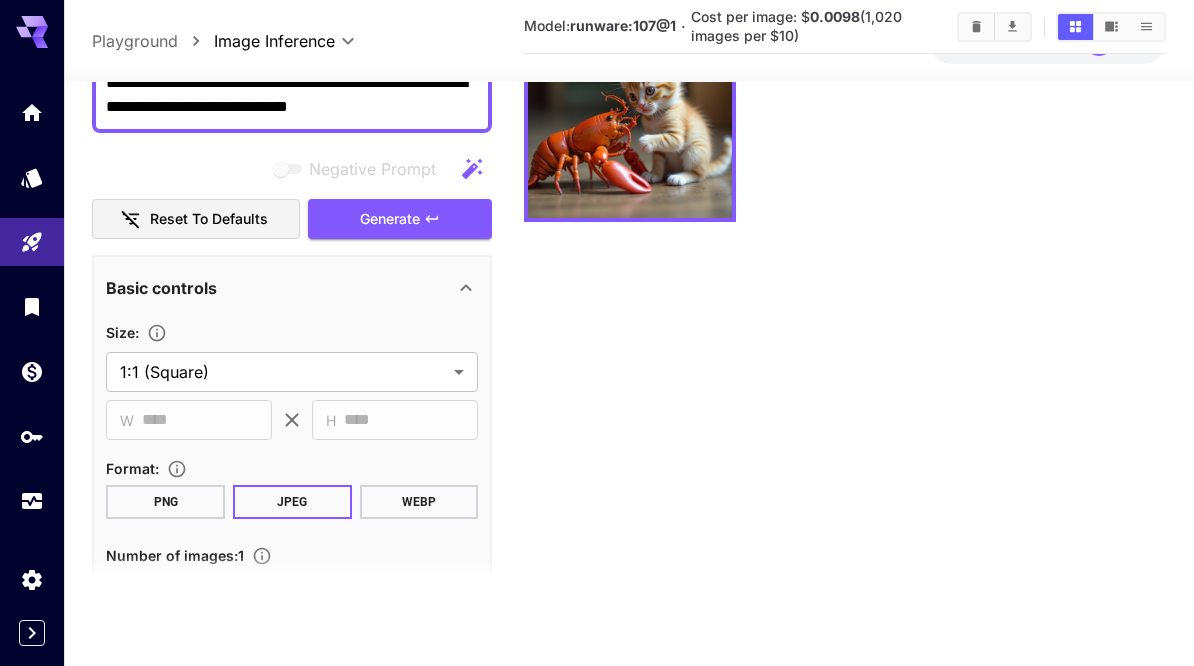 scroll, scrollTop: 158, scrollLeft: 0, axis: vertical 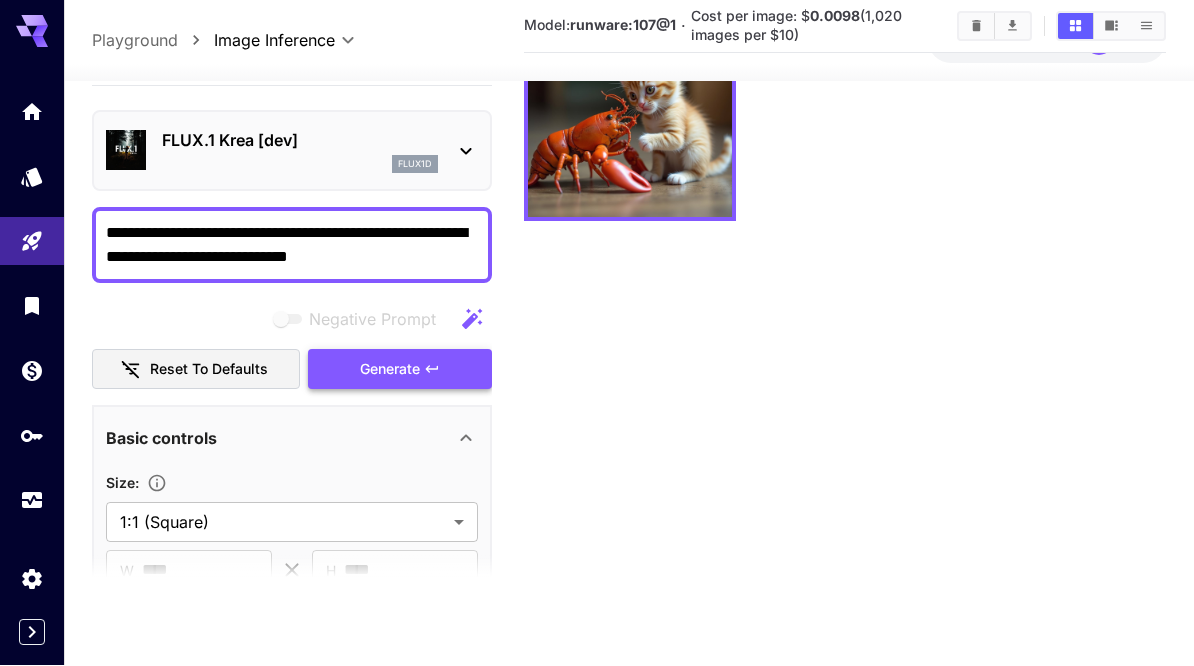 click on "Generate" at bounding box center [390, 370] 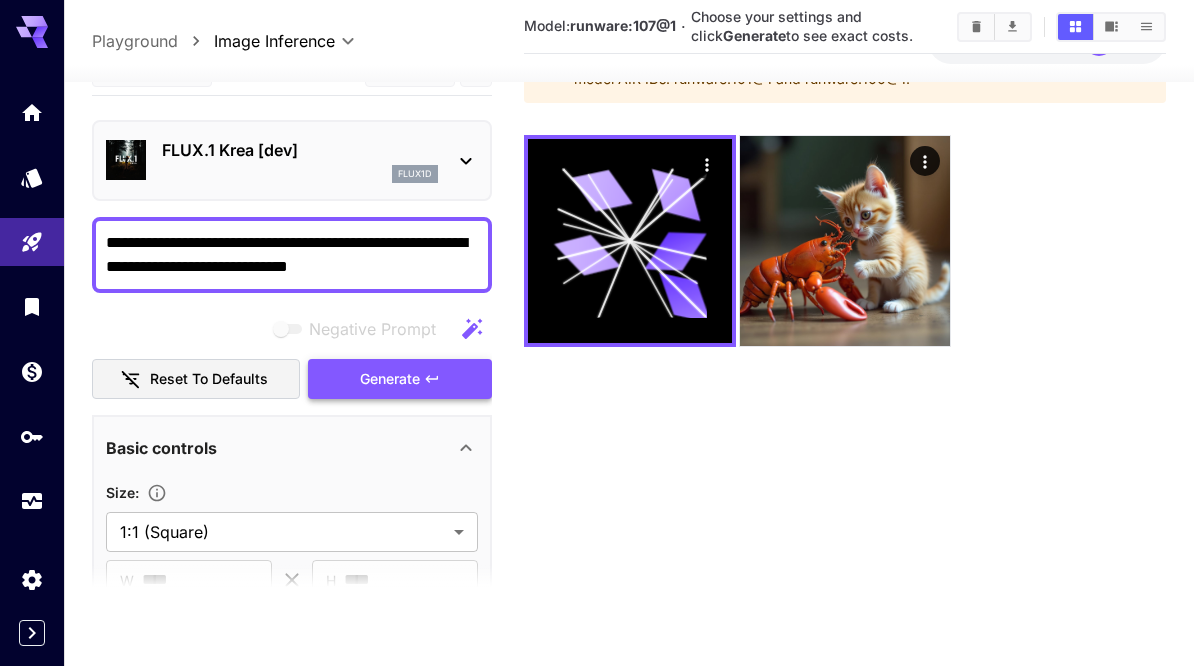 scroll, scrollTop: 132, scrollLeft: 0, axis: vertical 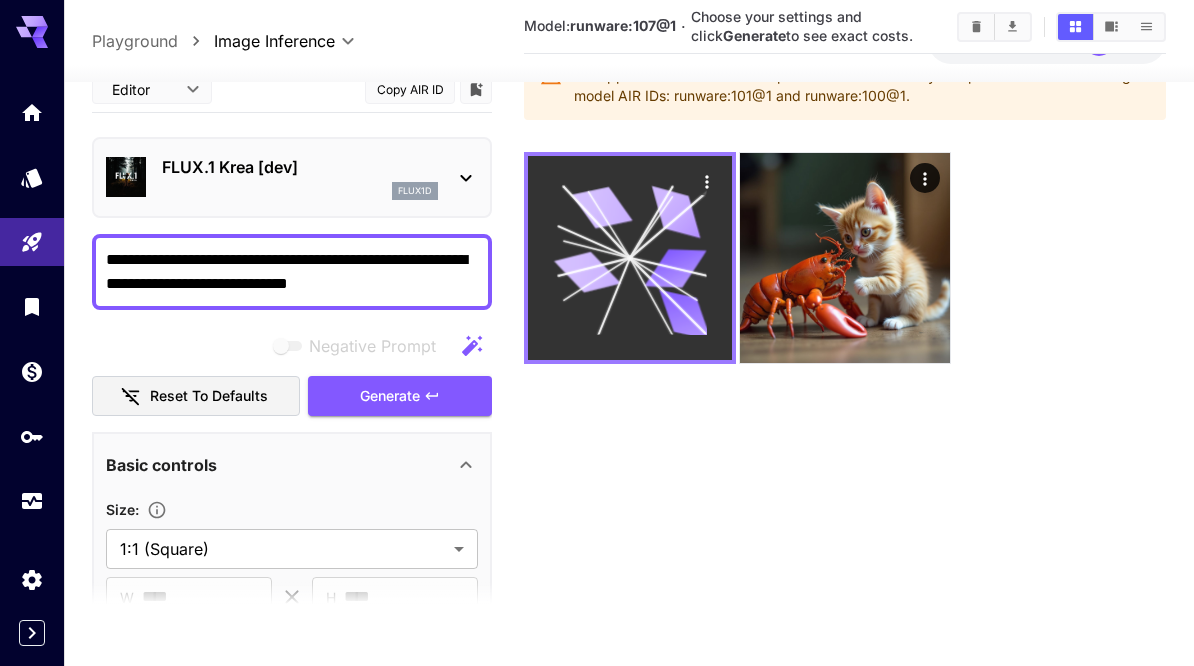 click 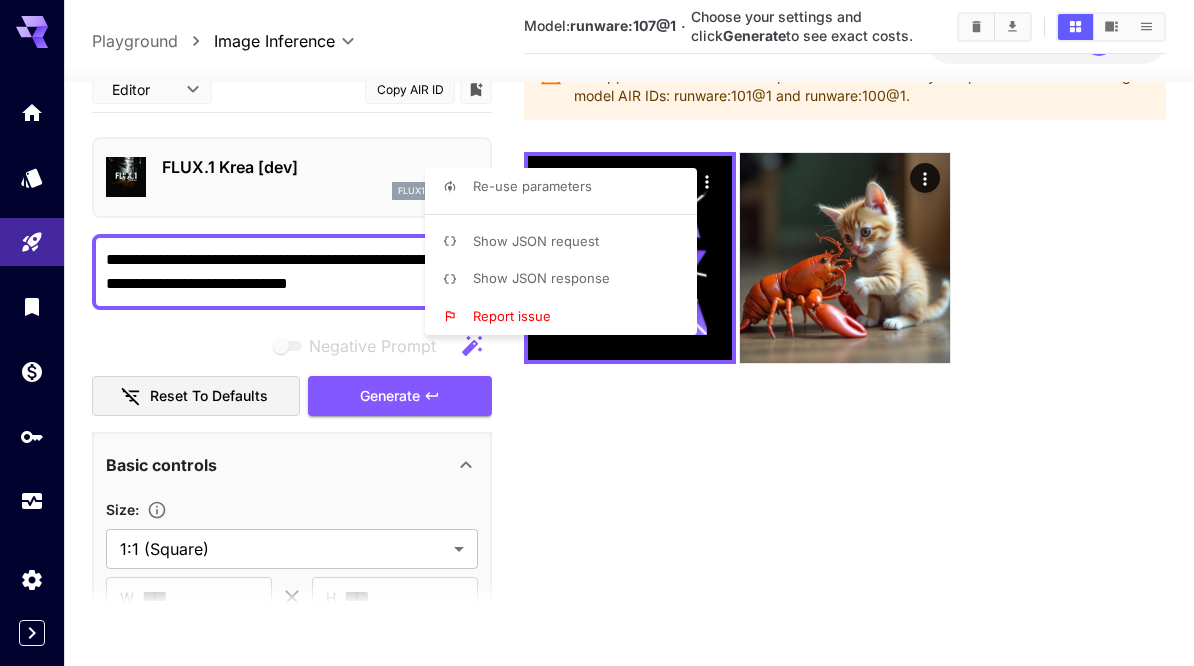 click at bounding box center [597, 333] 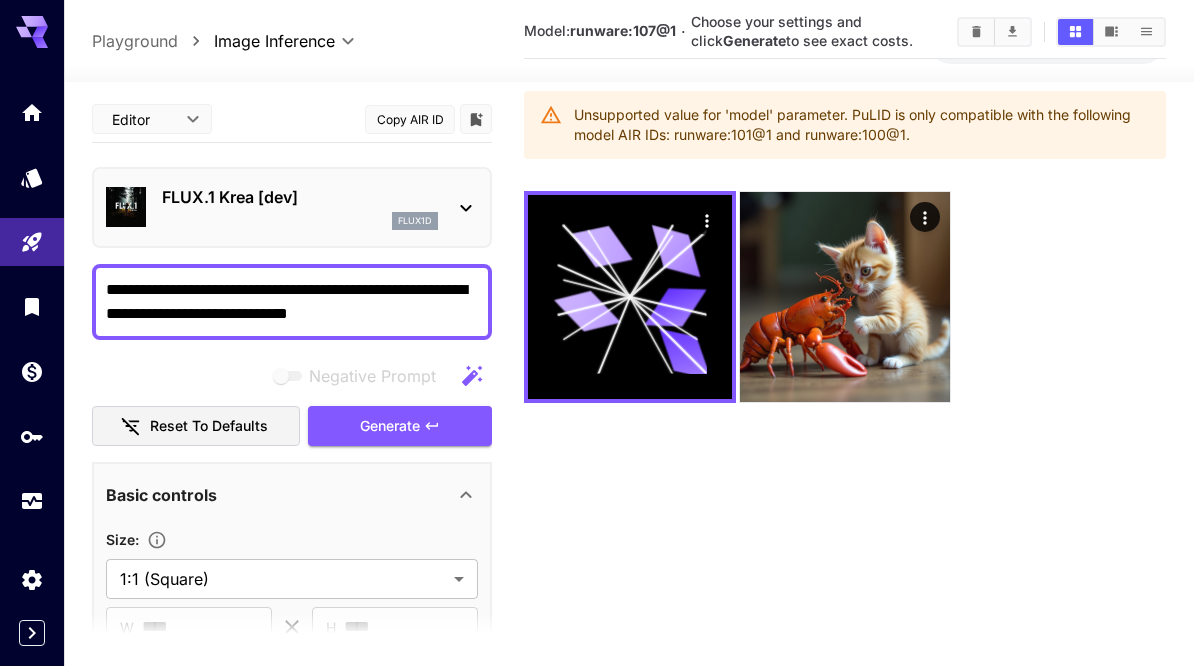 scroll, scrollTop: 81, scrollLeft: 0, axis: vertical 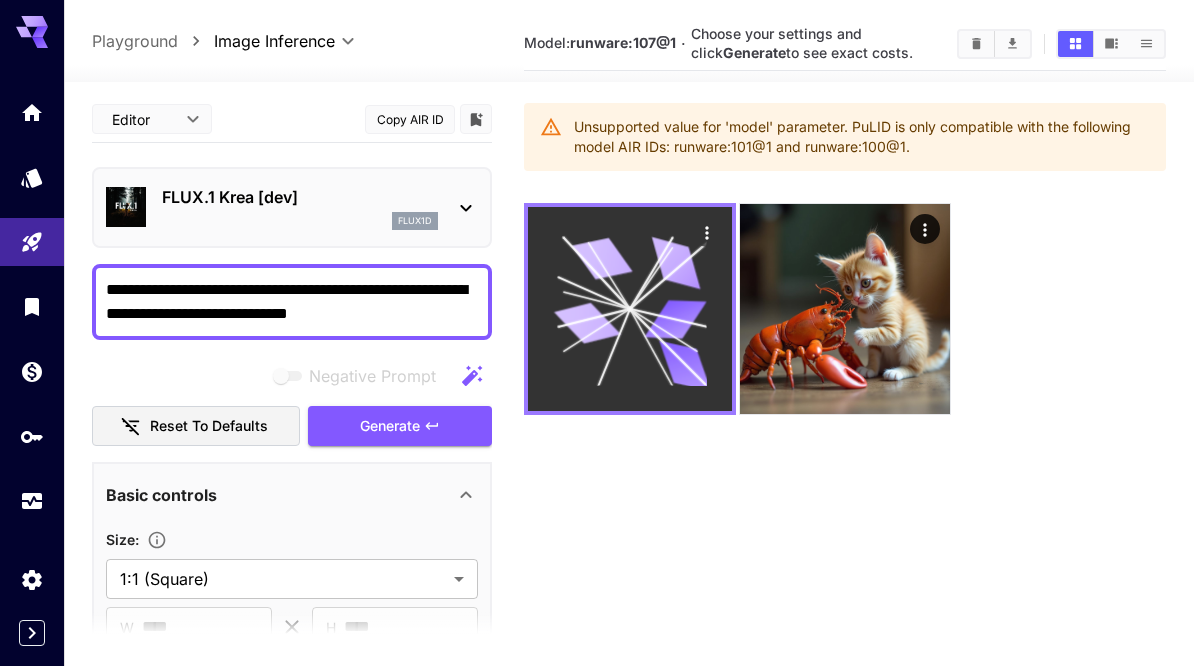 click 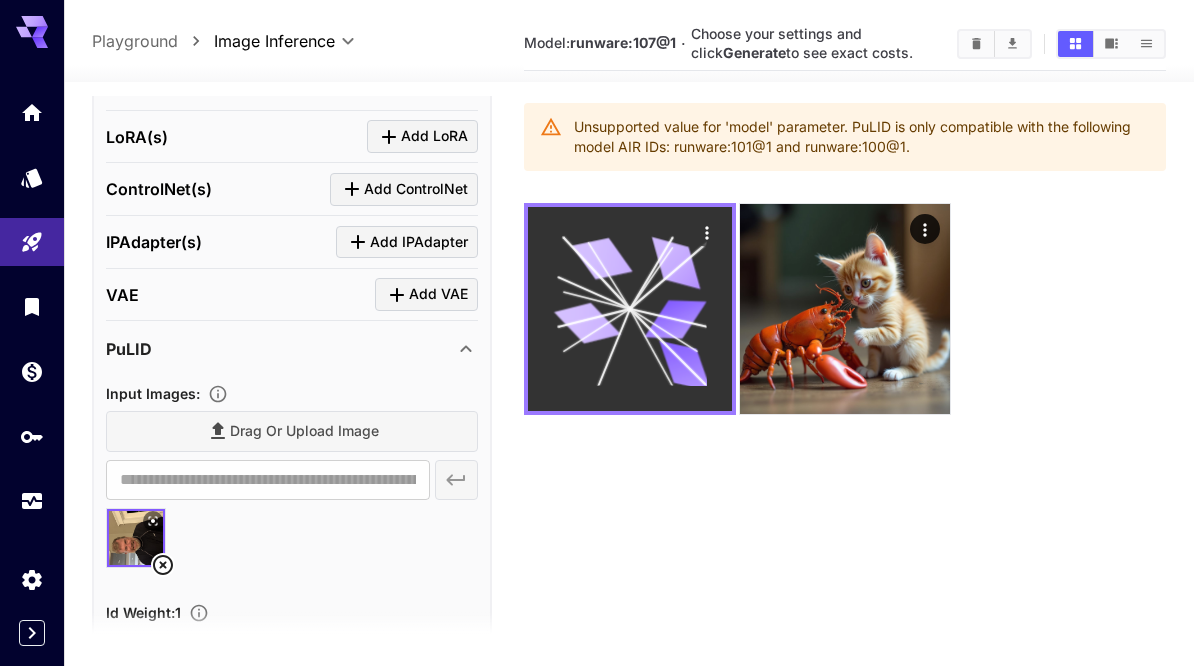 scroll, scrollTop: 796, scrollLeft: 0, axis: vertical 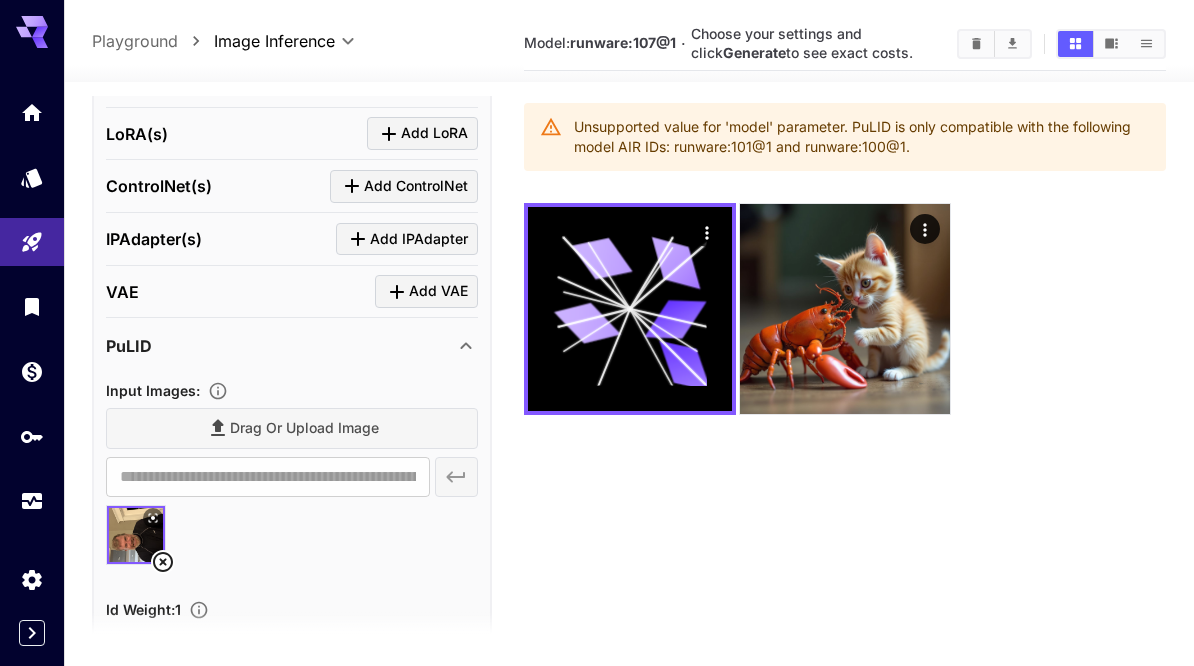 click 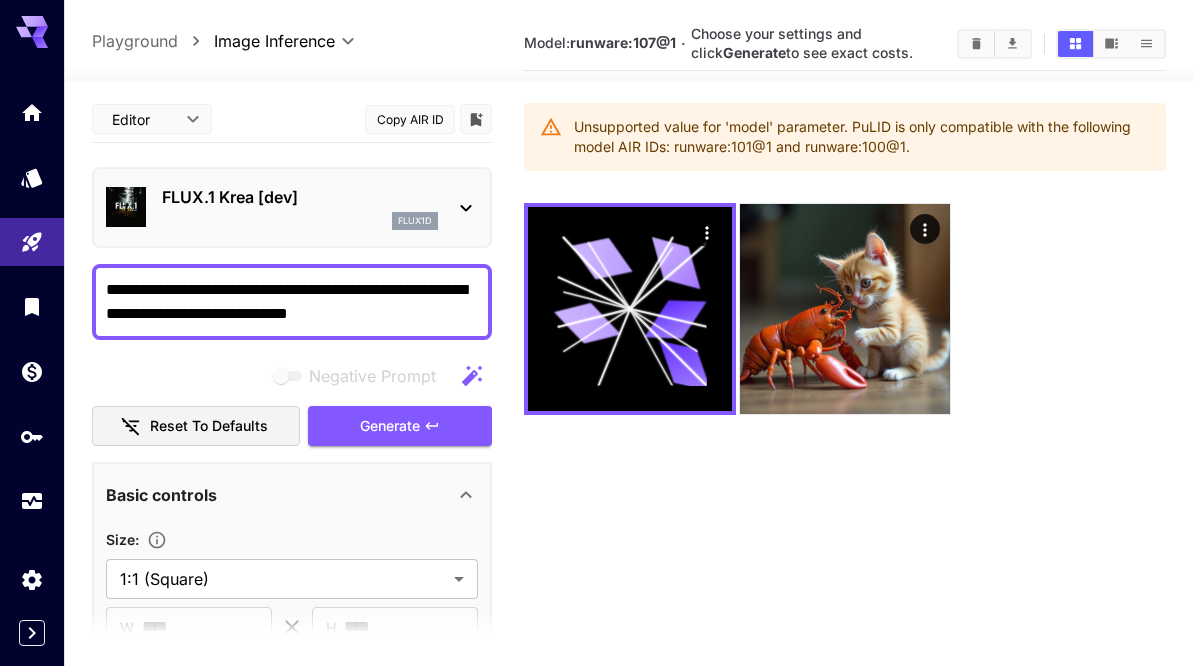 scroll, scrollTop: 0, scrollLeft: 0, axis: both 